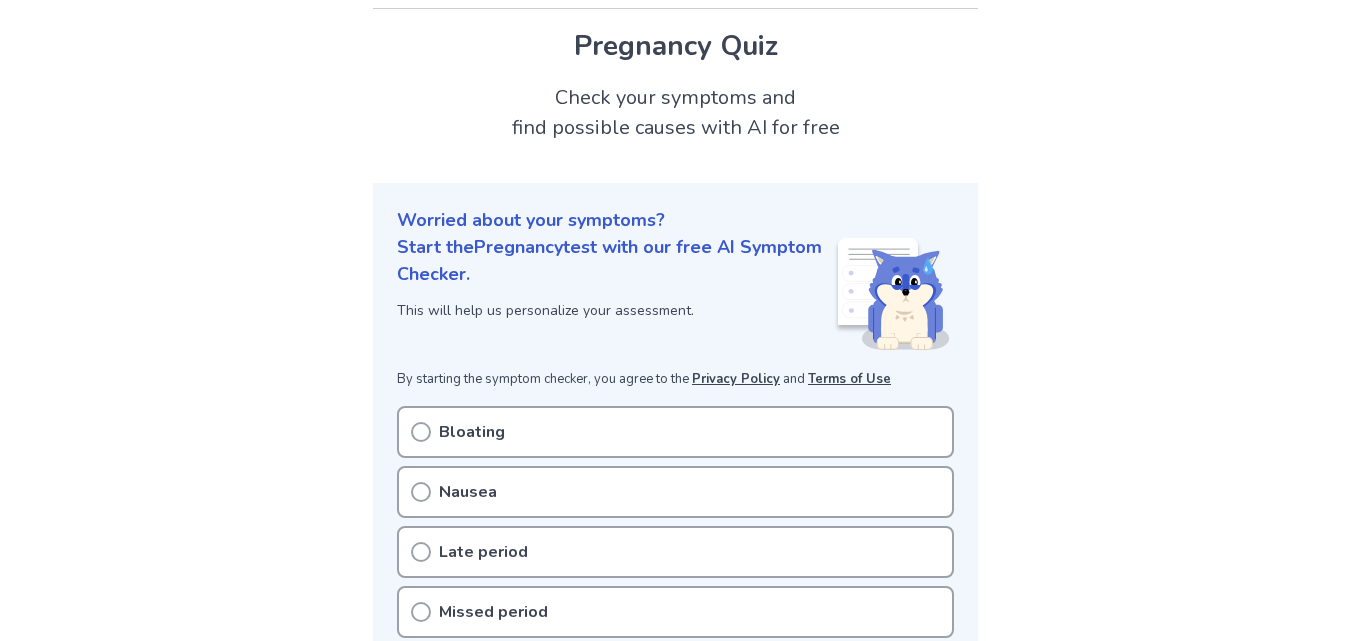 scroll, scrollTop: 51, scrollLeft: 0, axis: vertical 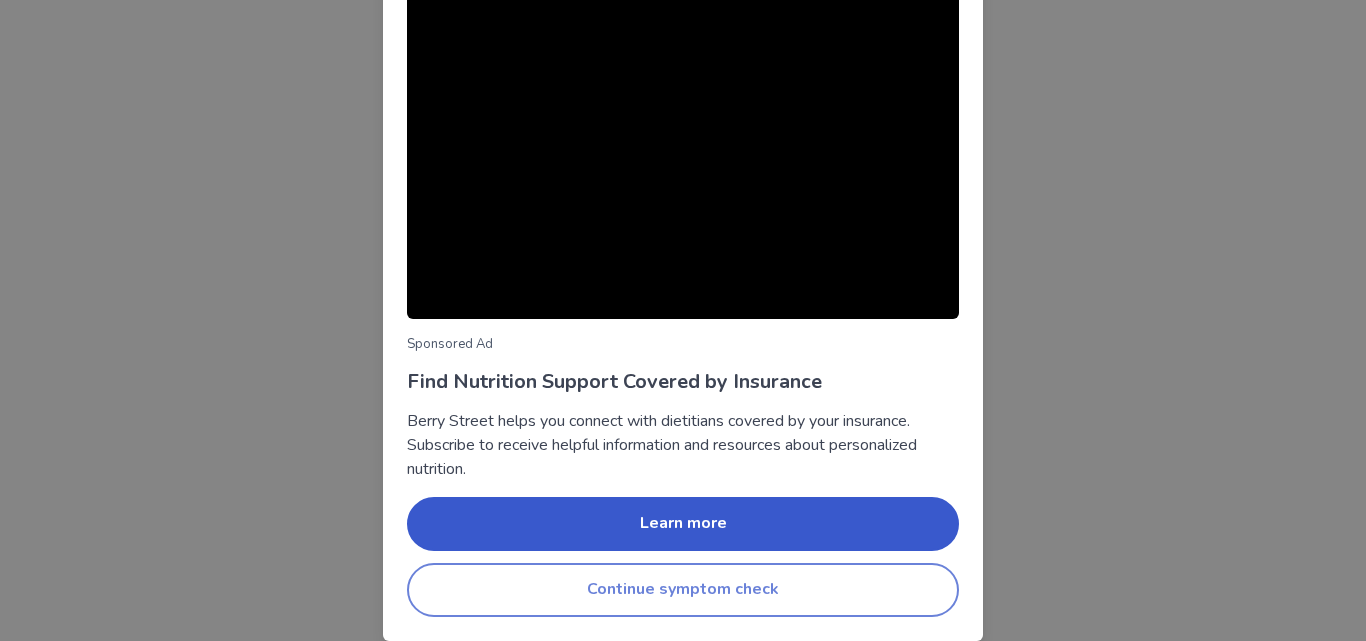 click on "Continue symptom check" at bounding box center (683, 590) 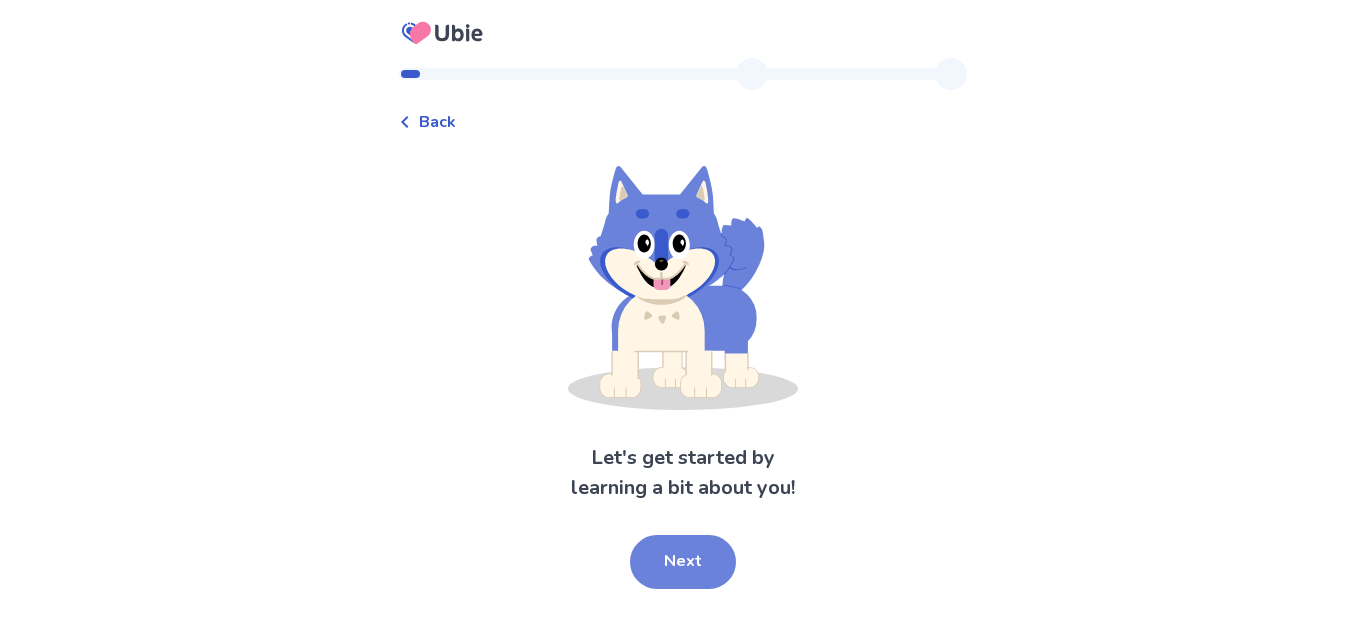 click on "Next" at bounding box center (683, 562) 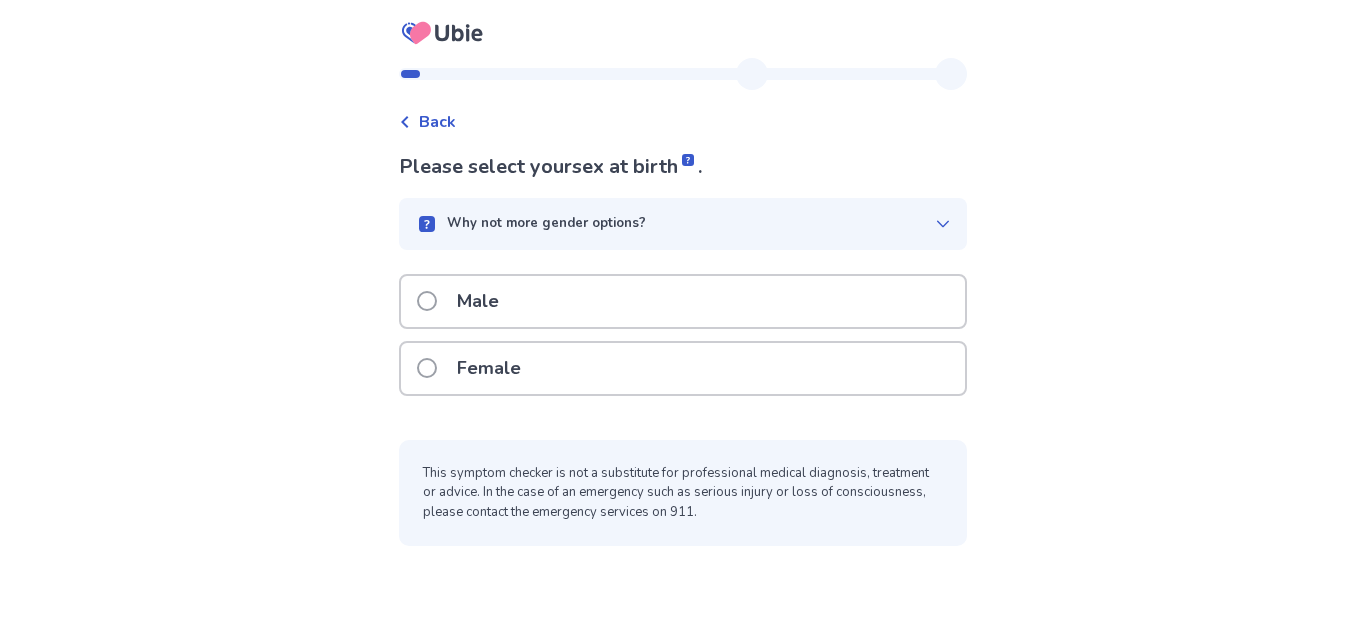 click on "Female" at bounding box center (683, 368) 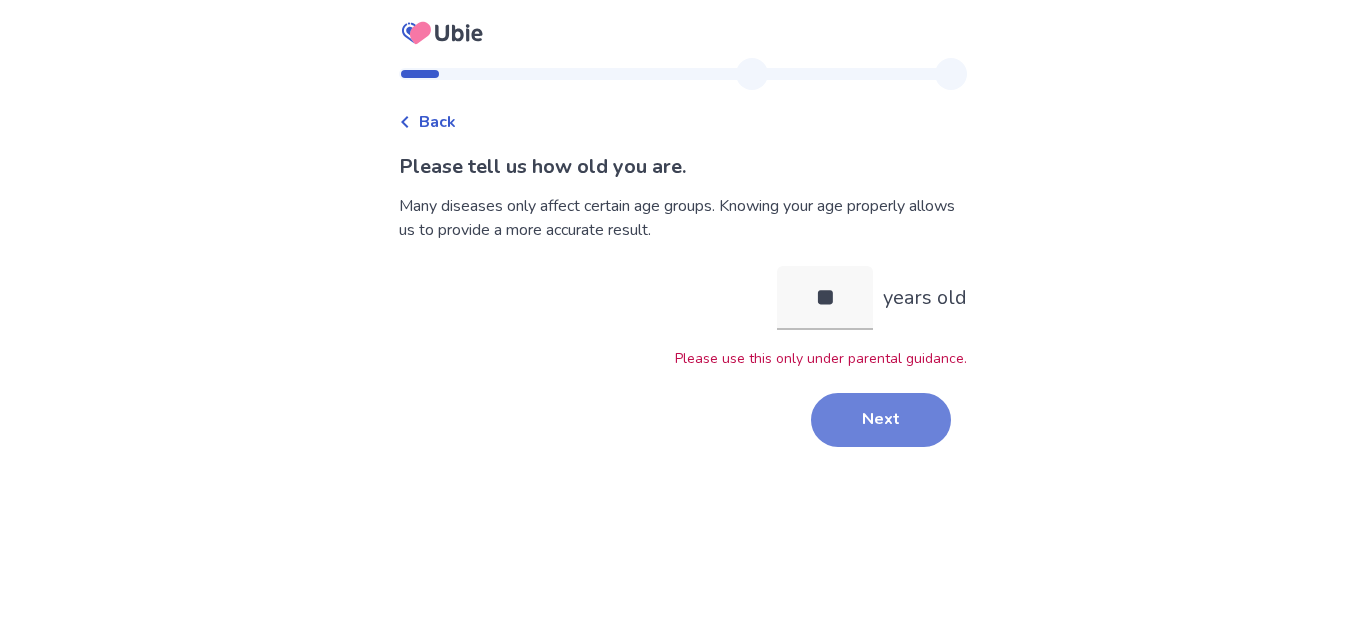 type on "**" 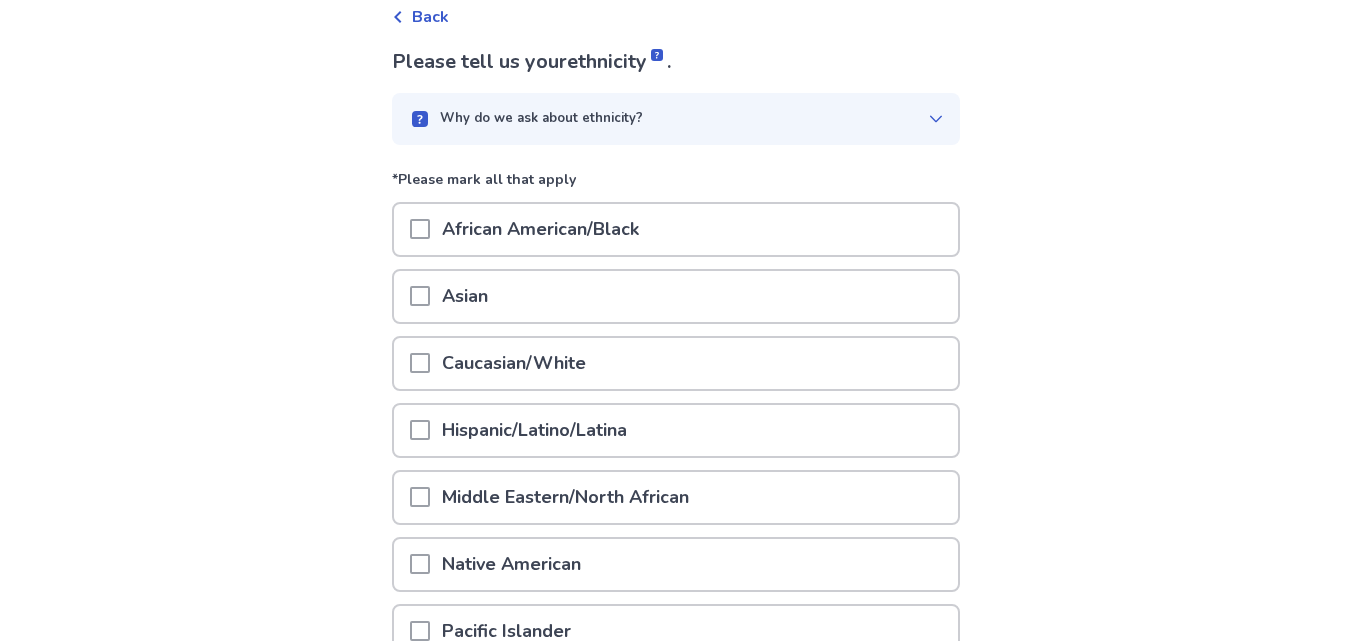 scroll, scrollTop: 140, scrollLeft: 0, axis: vertical 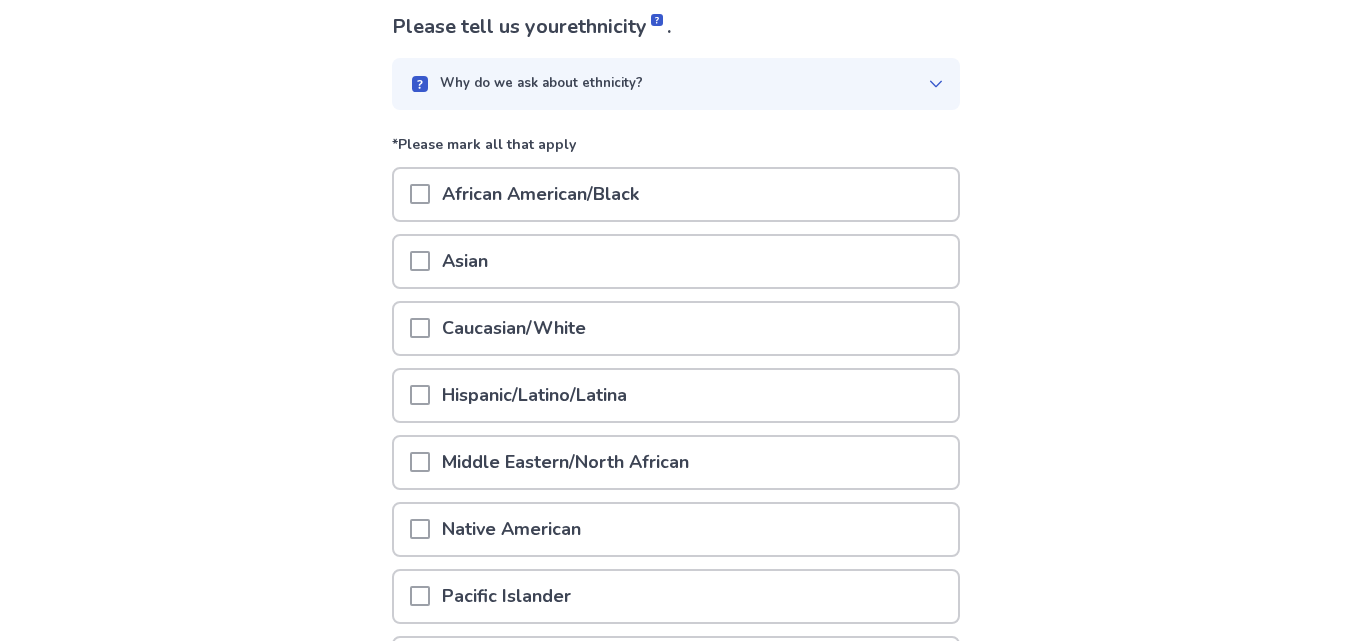 click on "Caucasian/White" at bounding box center [676, 328] 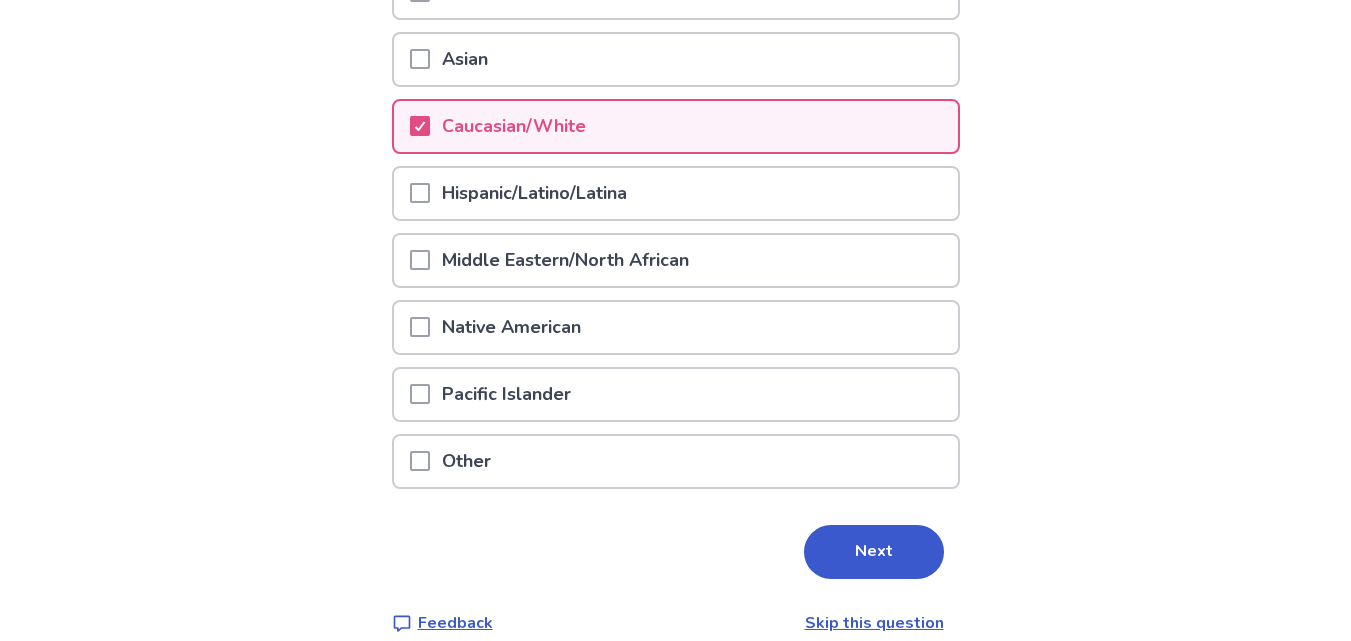 scroll, scrollTop: 343, scrollLeft: 0, axis: vertical 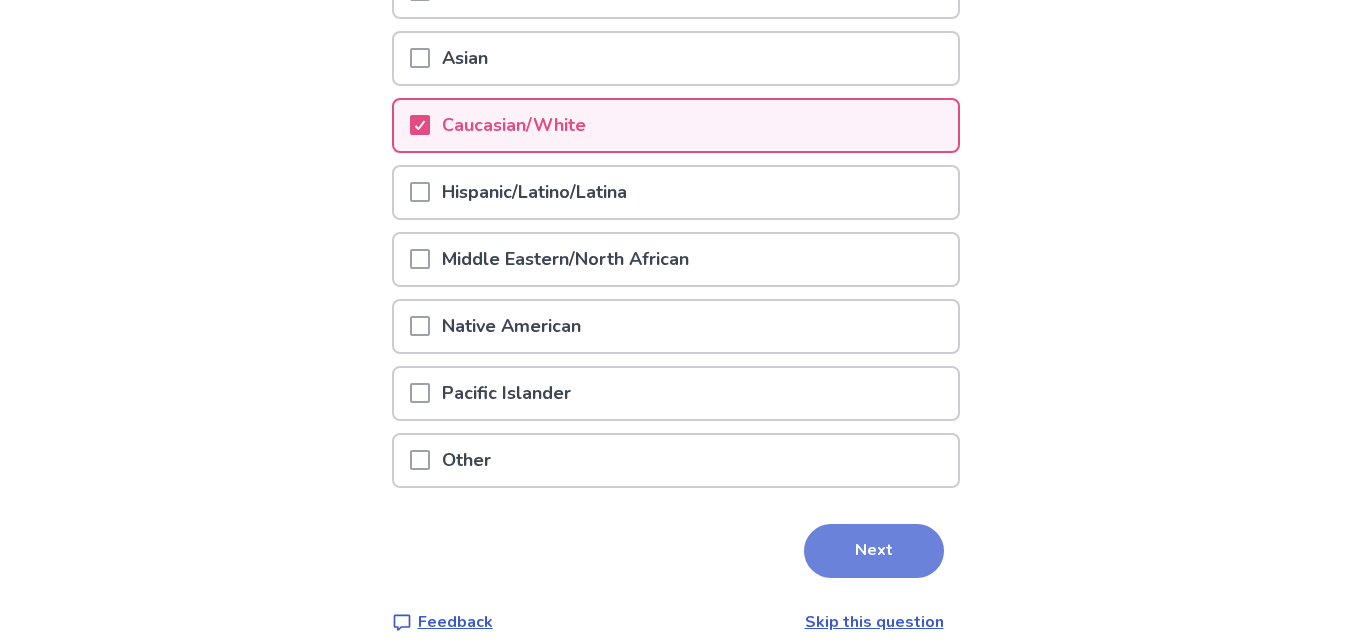 click on "Next" at bounding box center (874, 551) 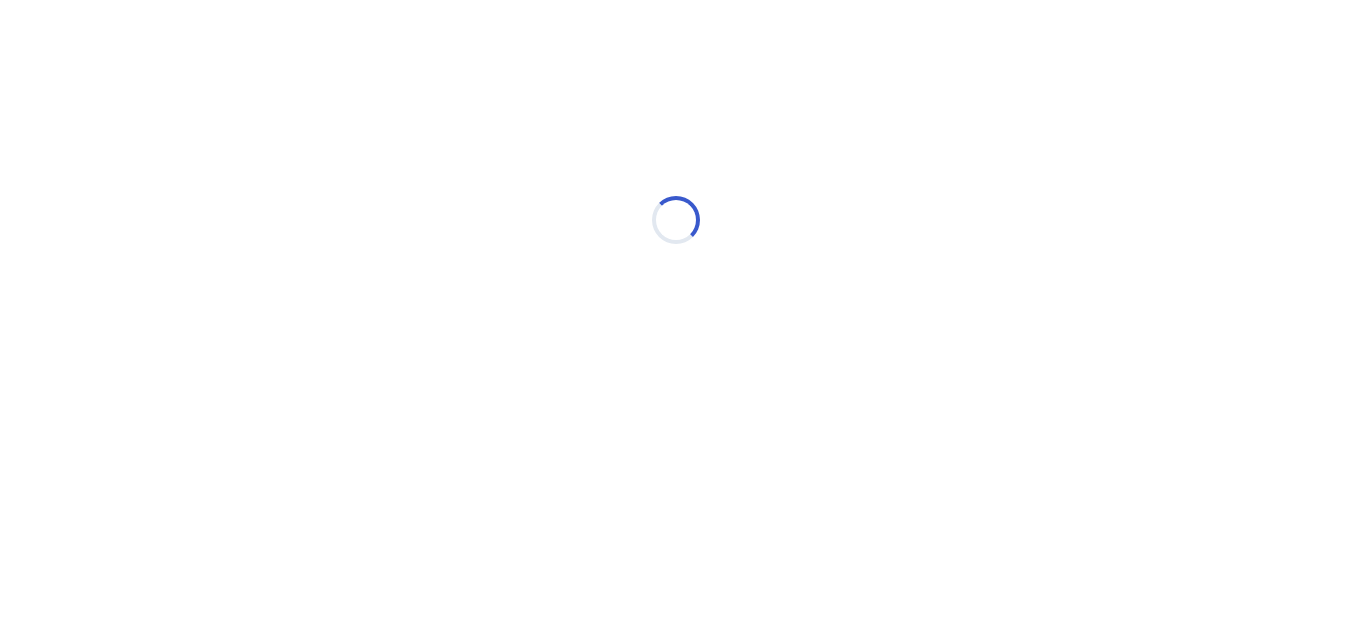 scroll, scrollTop: 0, scrollLeft: 0, axis: both 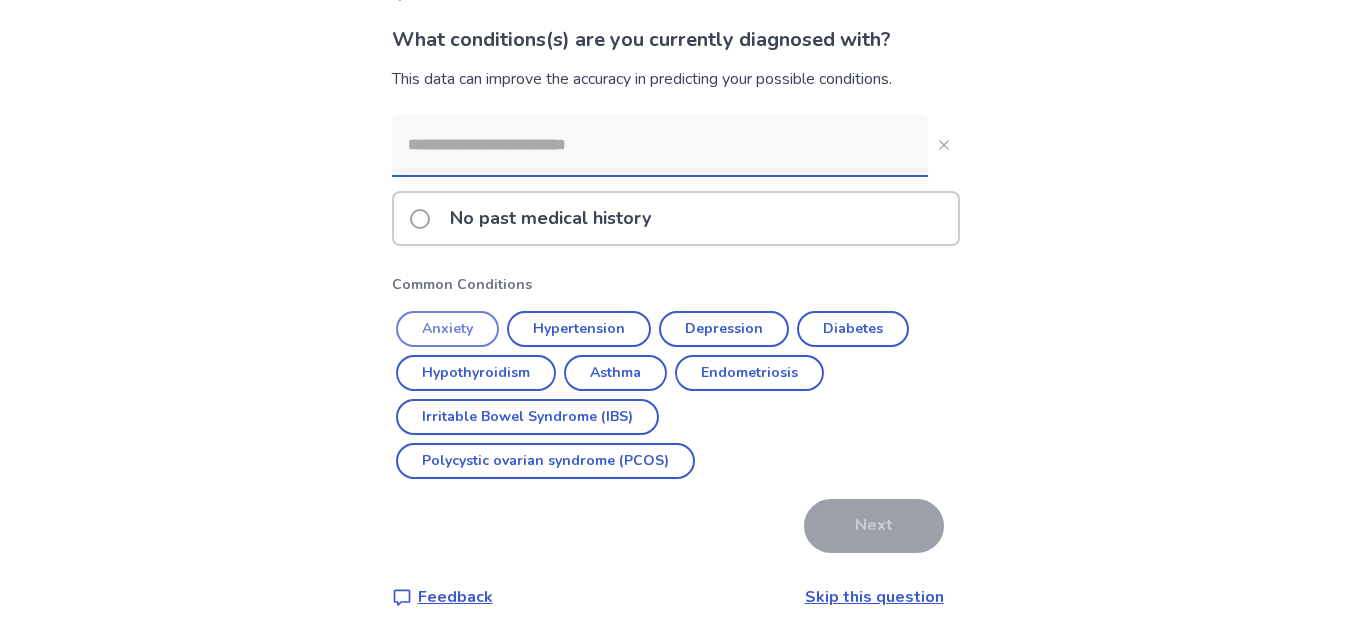 click on "Anxiety" at bounding box center (447, 329) 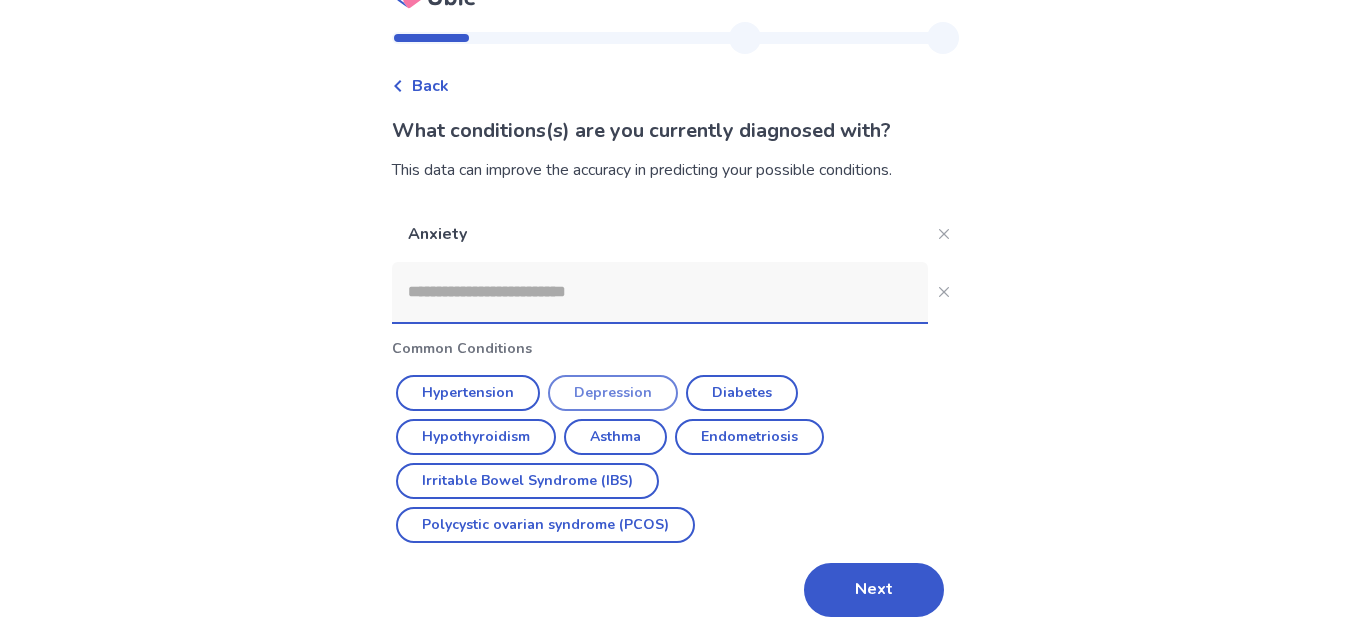 click on "Depression" at bounding box center [613, 393] 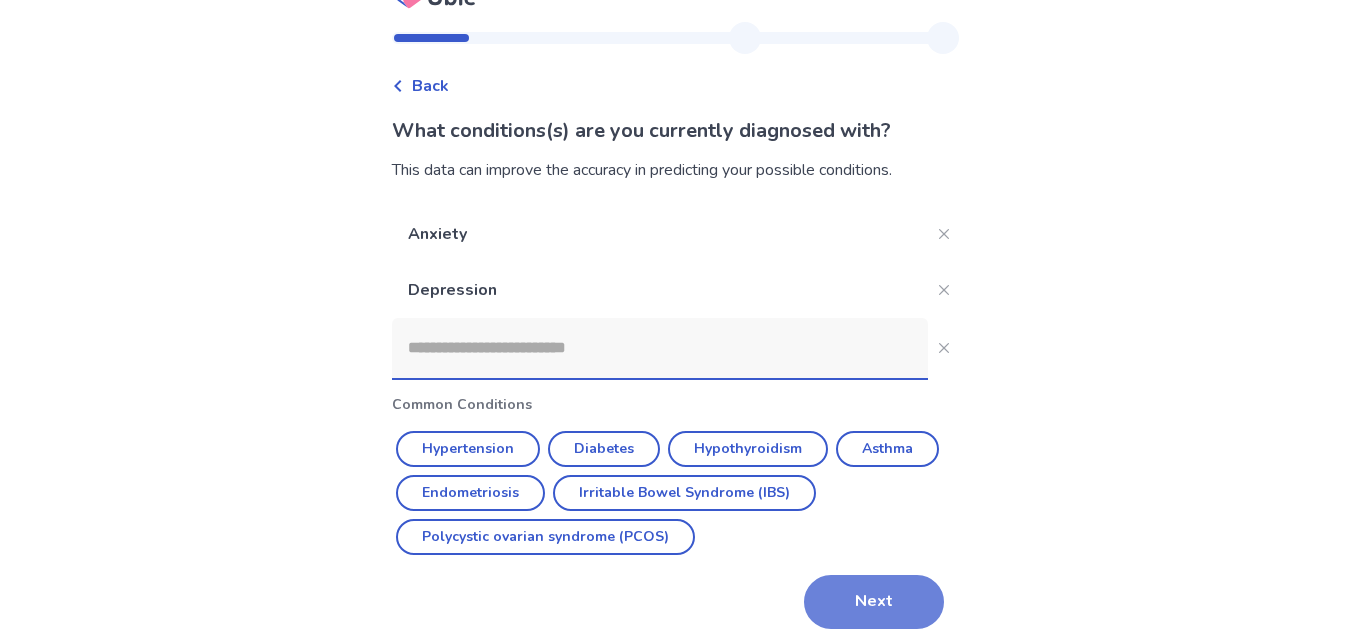 click on "Next" at bounding box center (874, 602) 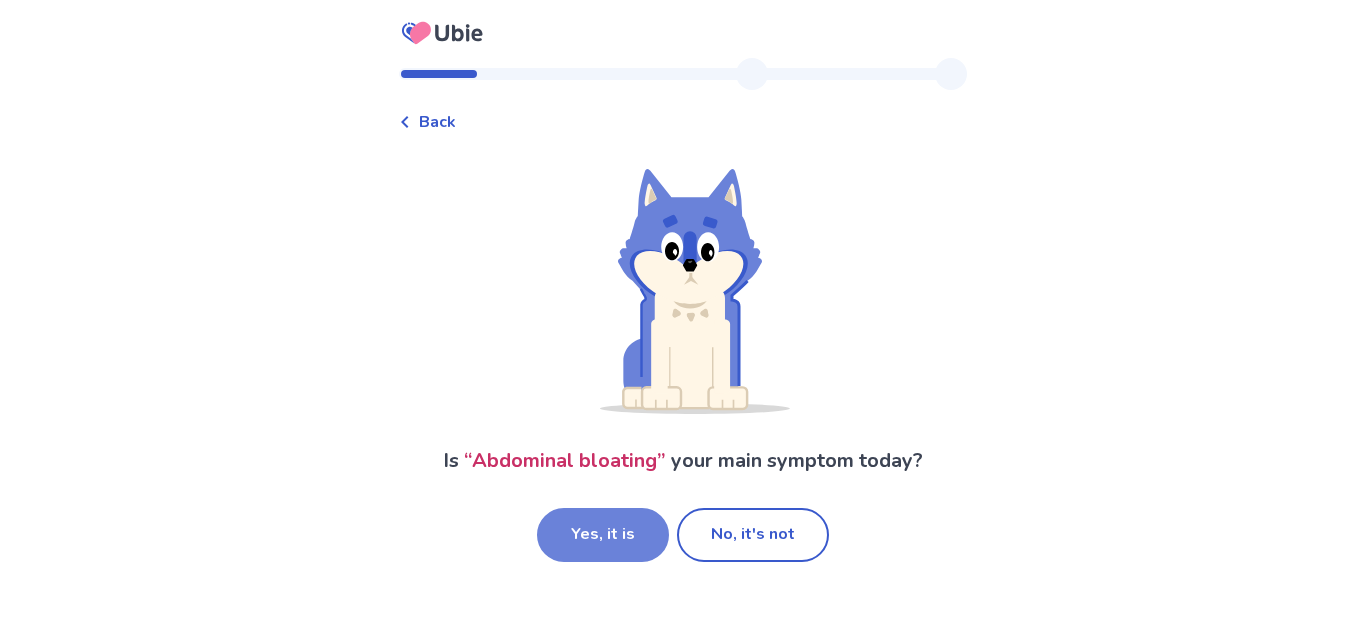 click on "Yes, it is" at bounding box center (603, 535) 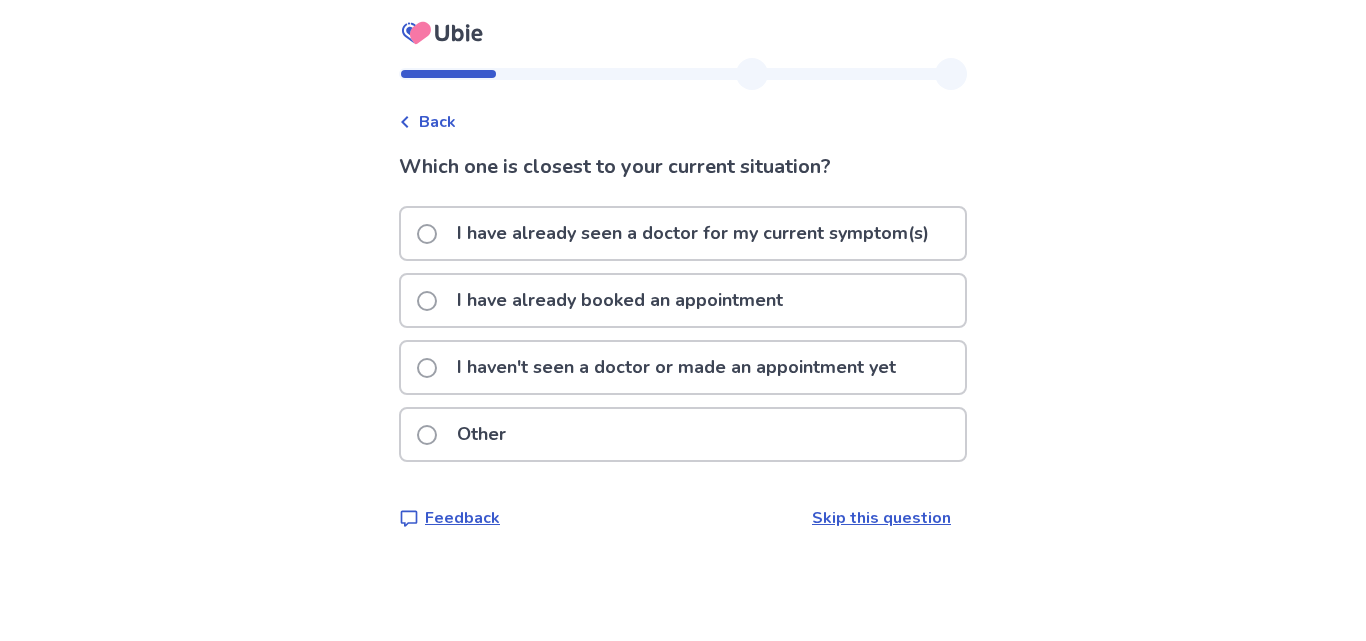 click on "I haven't seen a doctor or made an appointment yet" at bounding box center [676, 367] 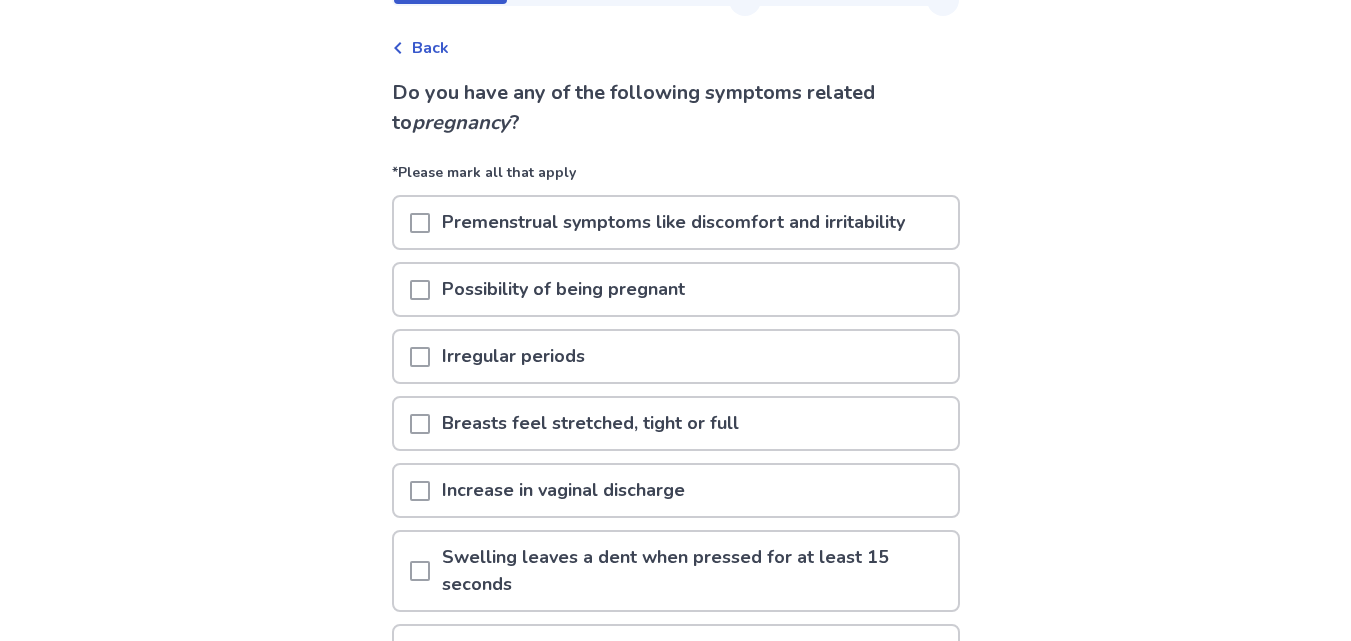 scroll, scrollTop: 76, scrollLeft: 0, axis: vertical 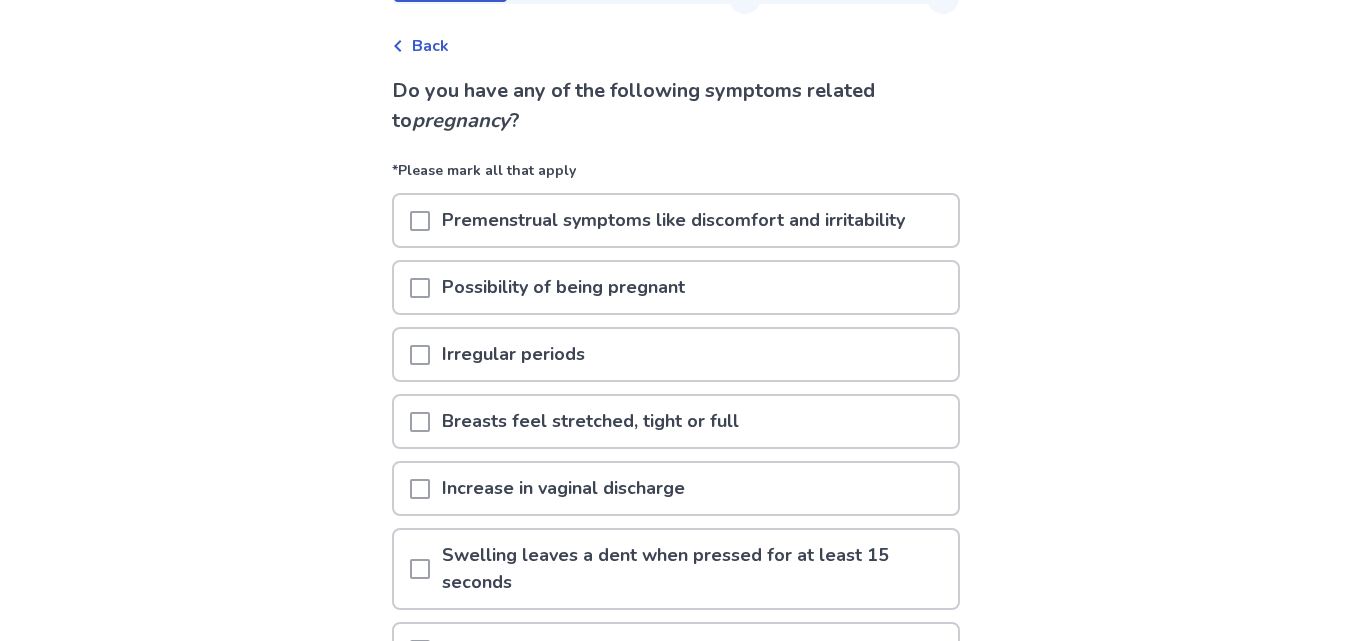 click at bounding box center (420, 288) 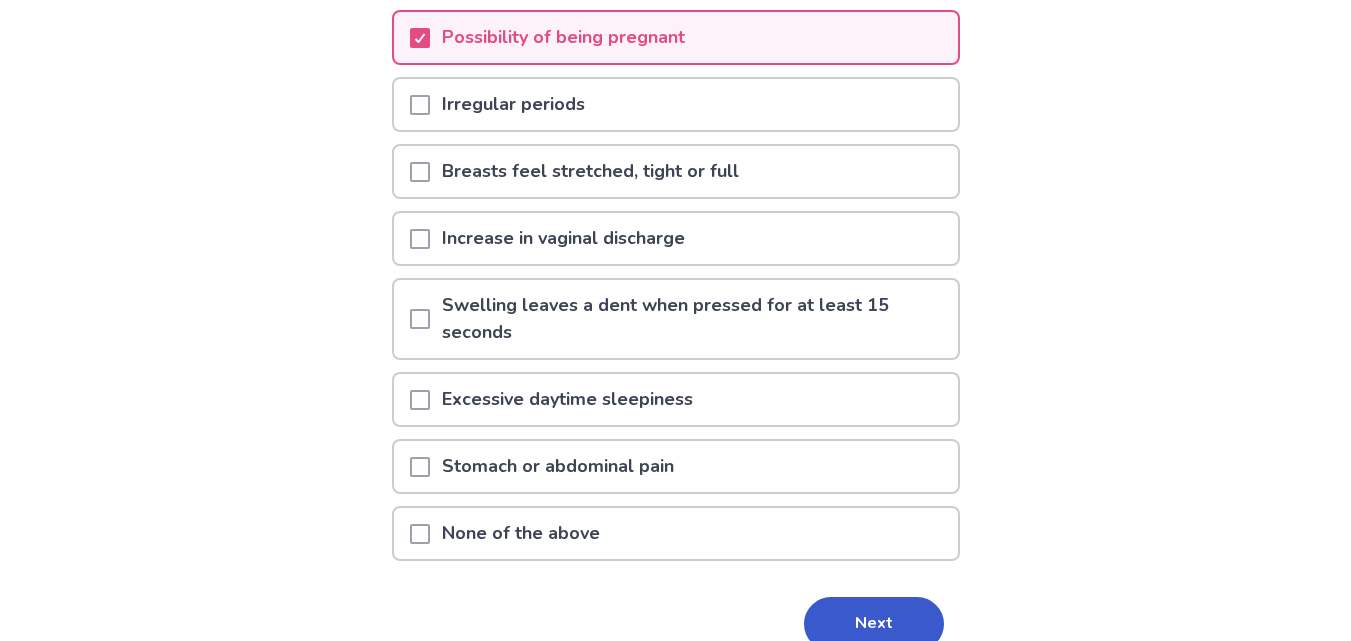 scroll, scrollTop: 325, scrollLeft: 0, axis: vertical 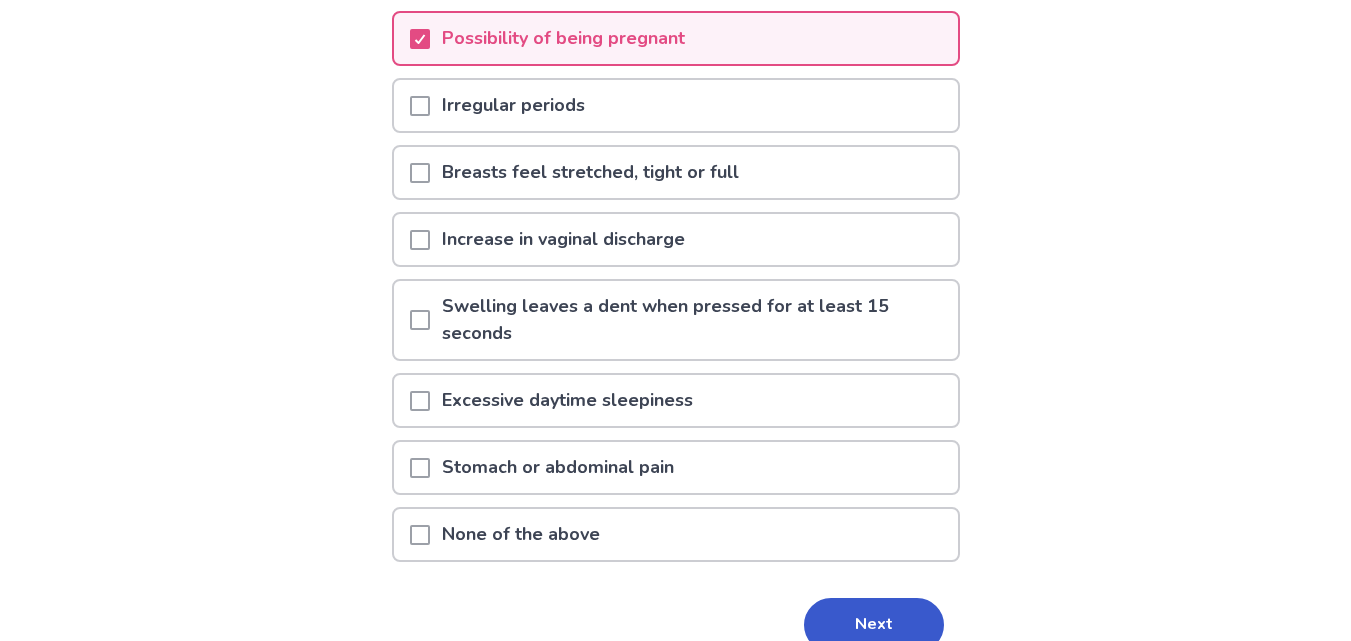 click at bounding box center (420, 240) 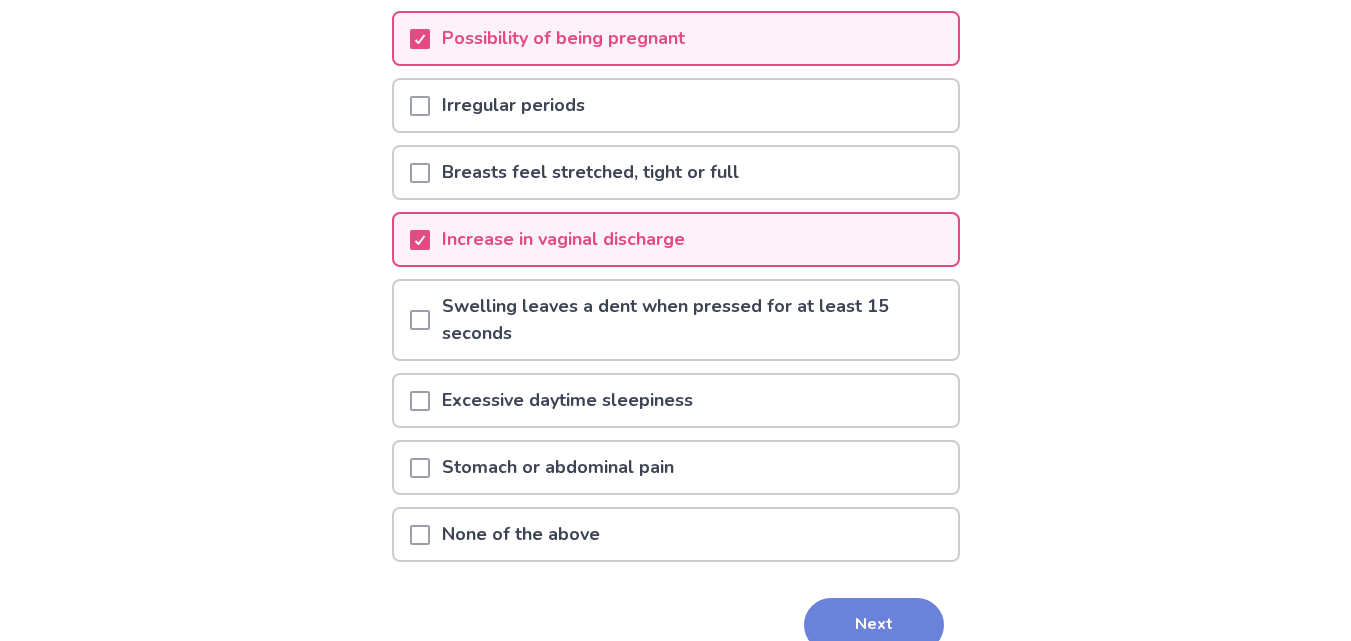click on "Next" at bounding box center [874, 625] 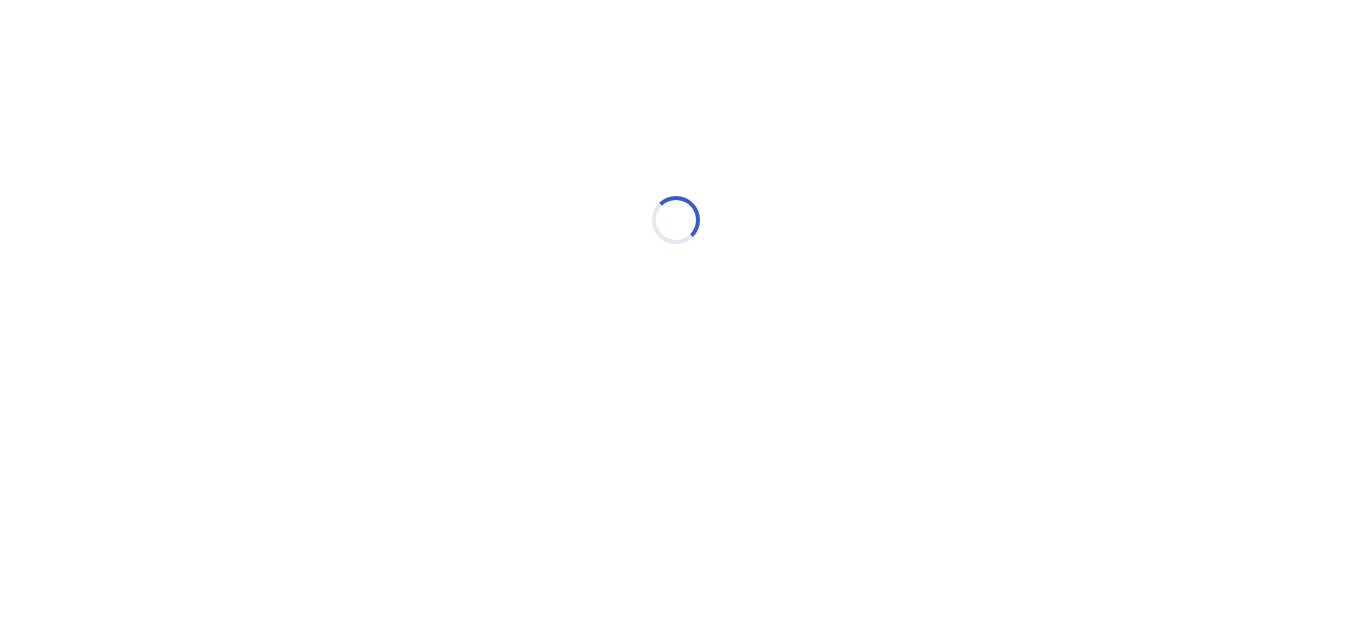 scroll, scrollTop: 0, scrollLeft: 0, axis: both 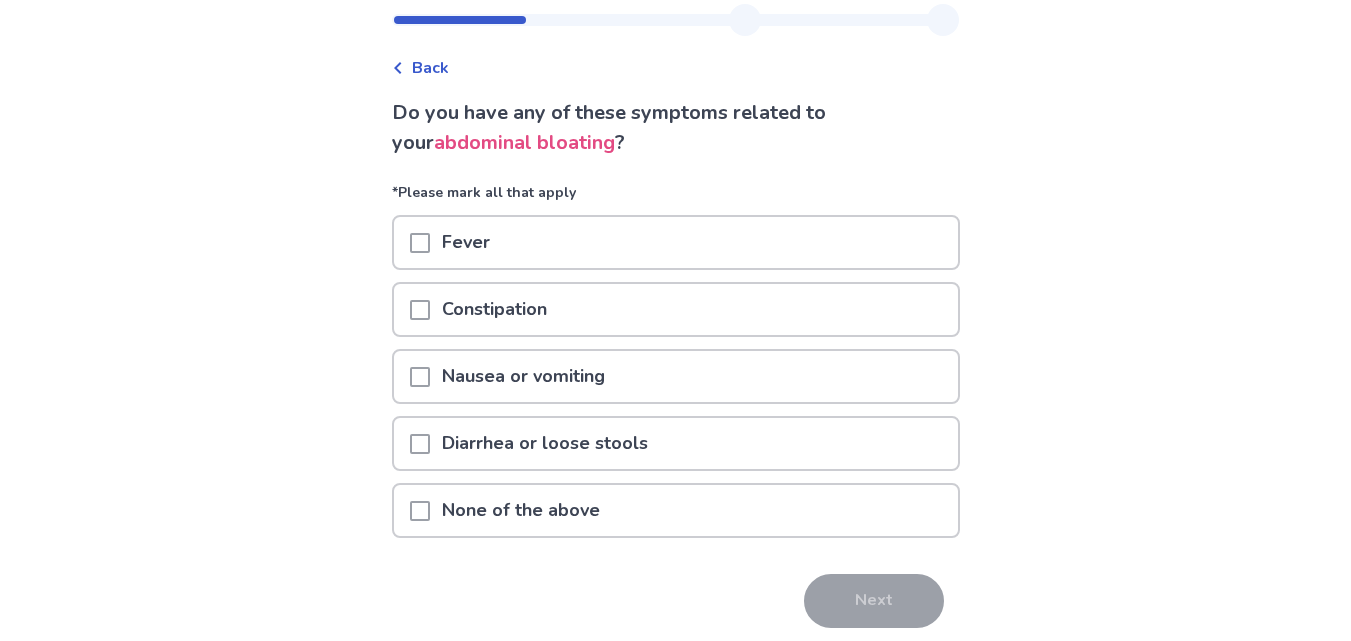click on "None of the above" at bounding box center [676, 510] 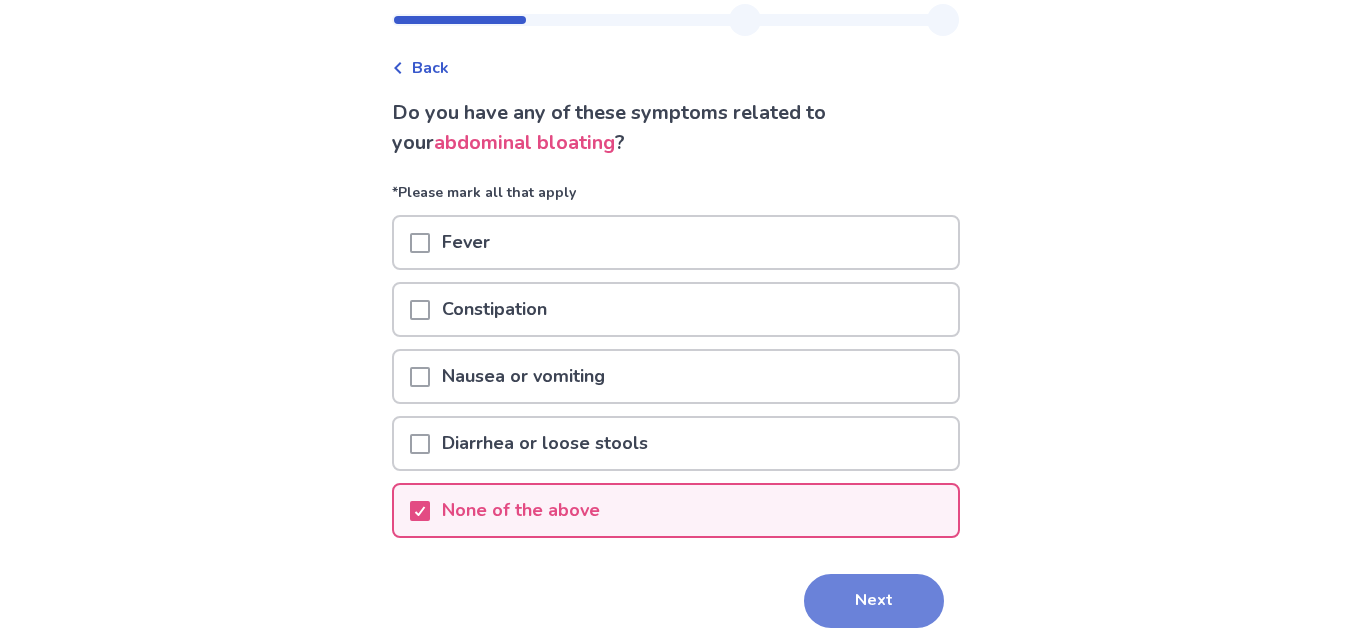 click on "Next" at bounding box center [874, 601] 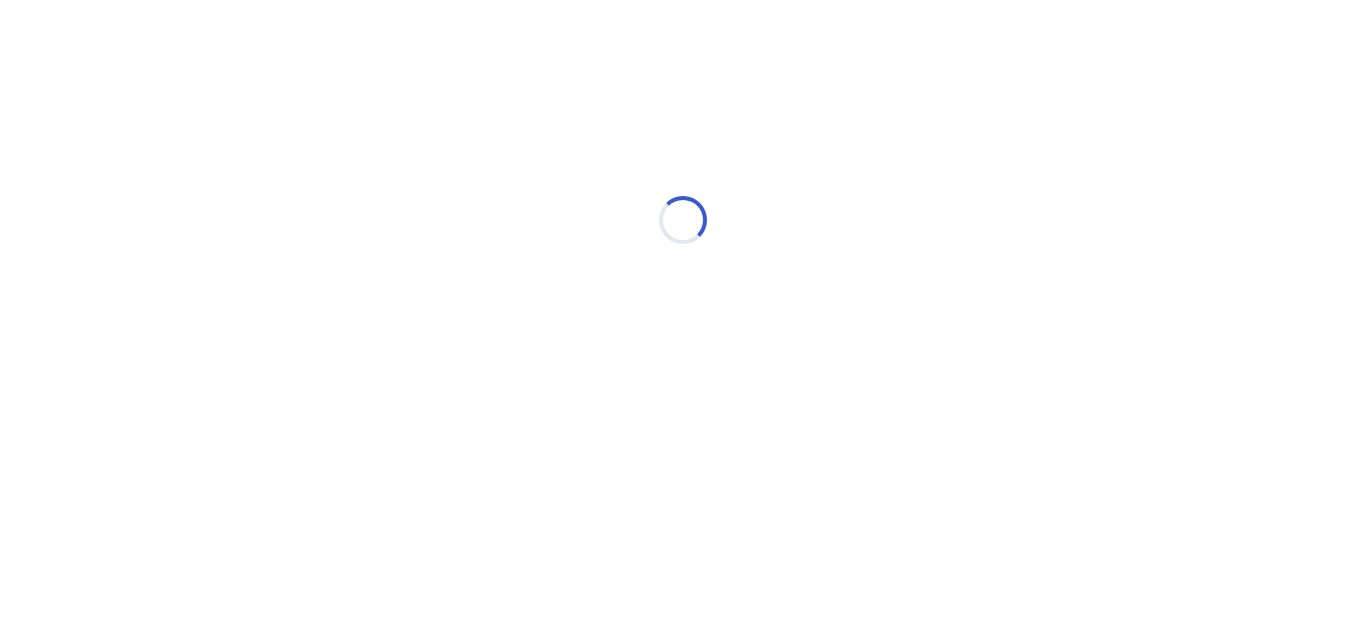 select on "*" 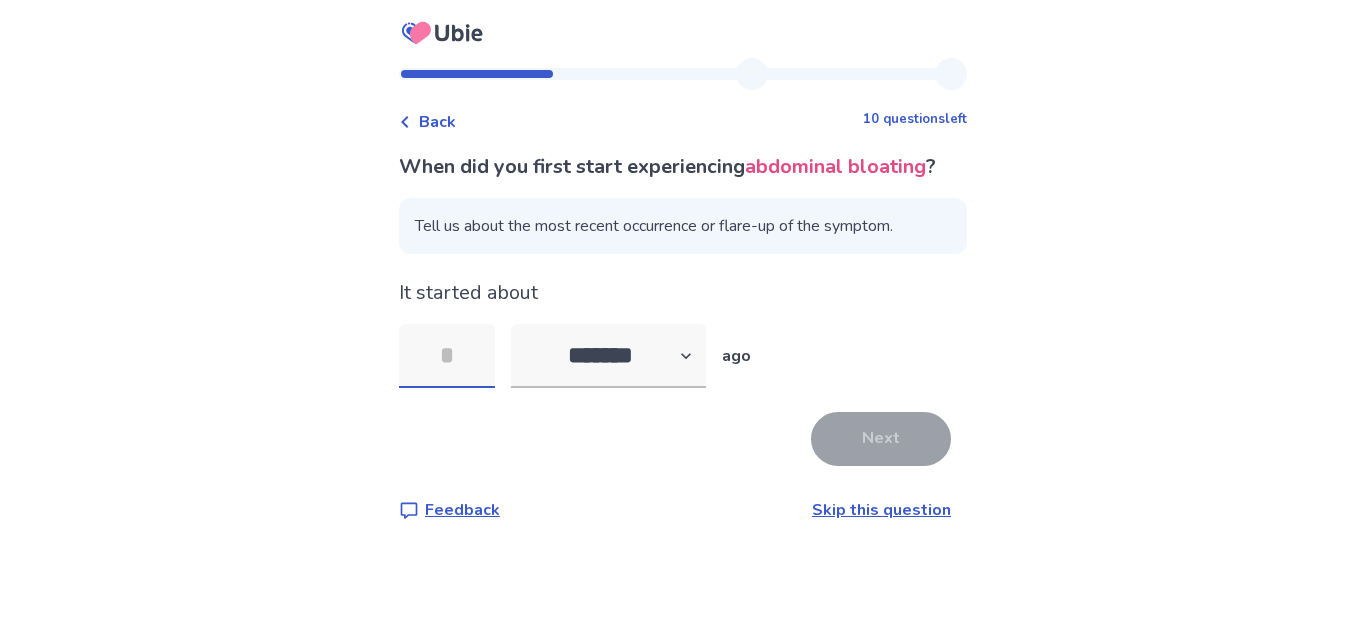 click at bounding box center (447, 356) 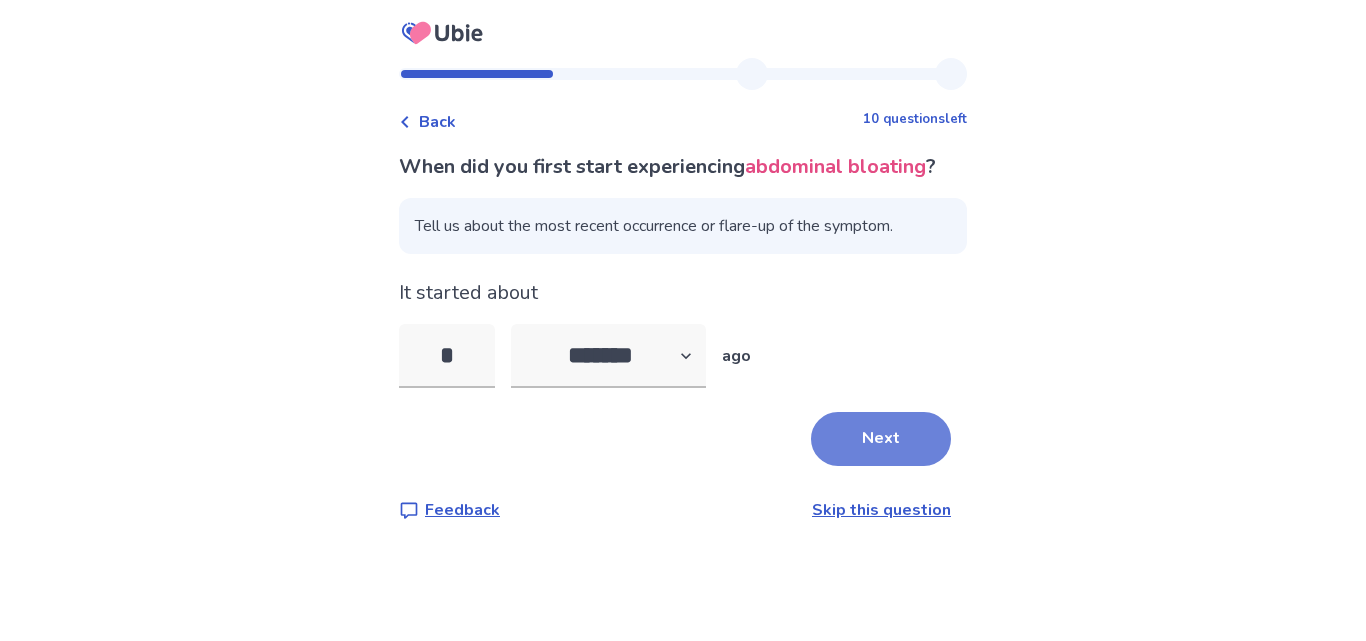 click on "Next" at bounding box center [881, 439] 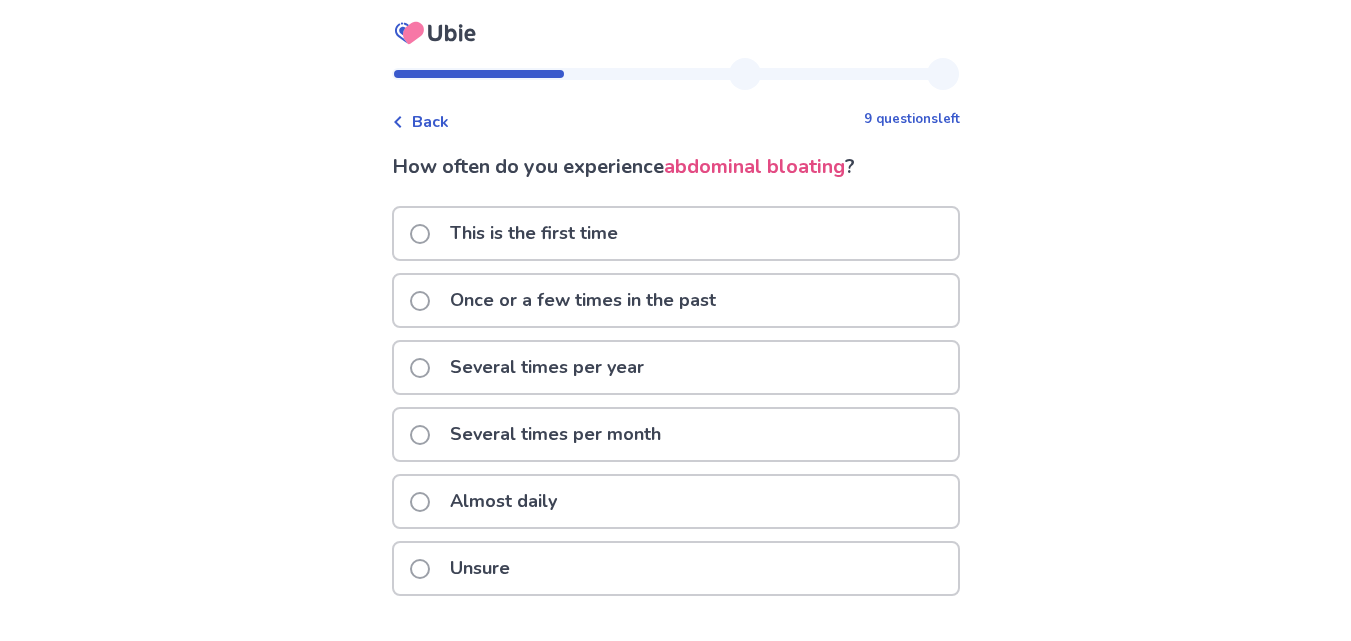 click on "Almost daily" at bounding box center (676, 501) 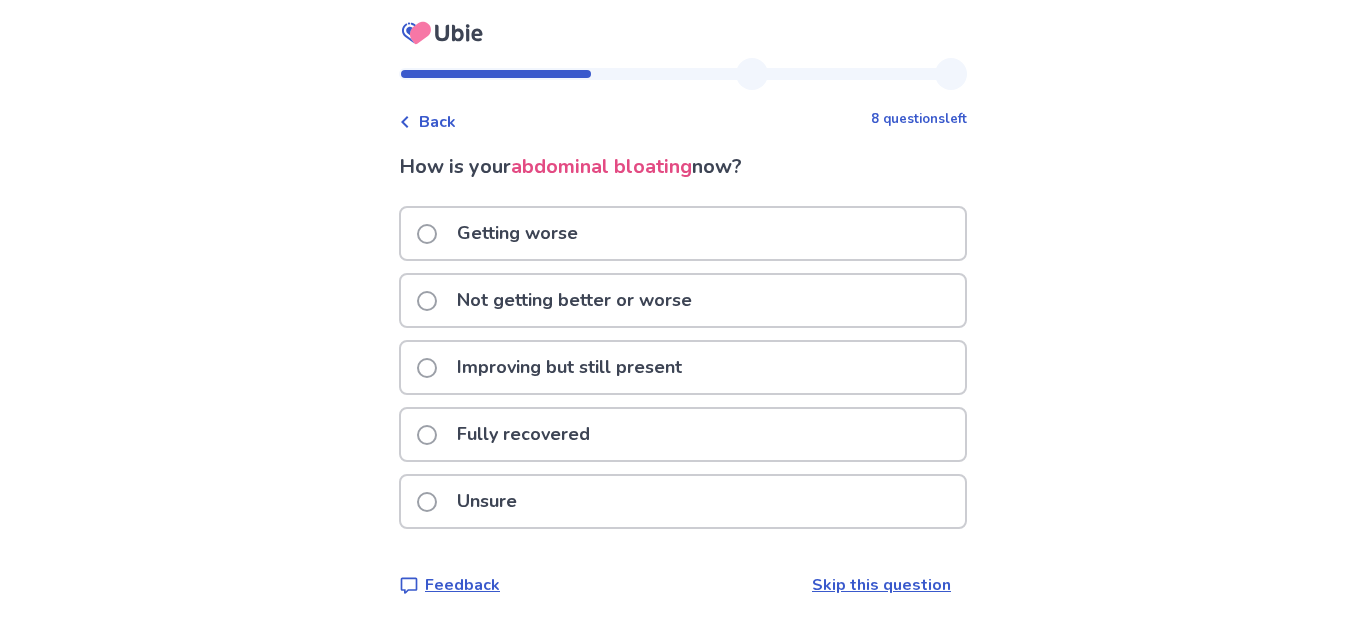 click on "Improving but still present" at bounding box center (569, 367) 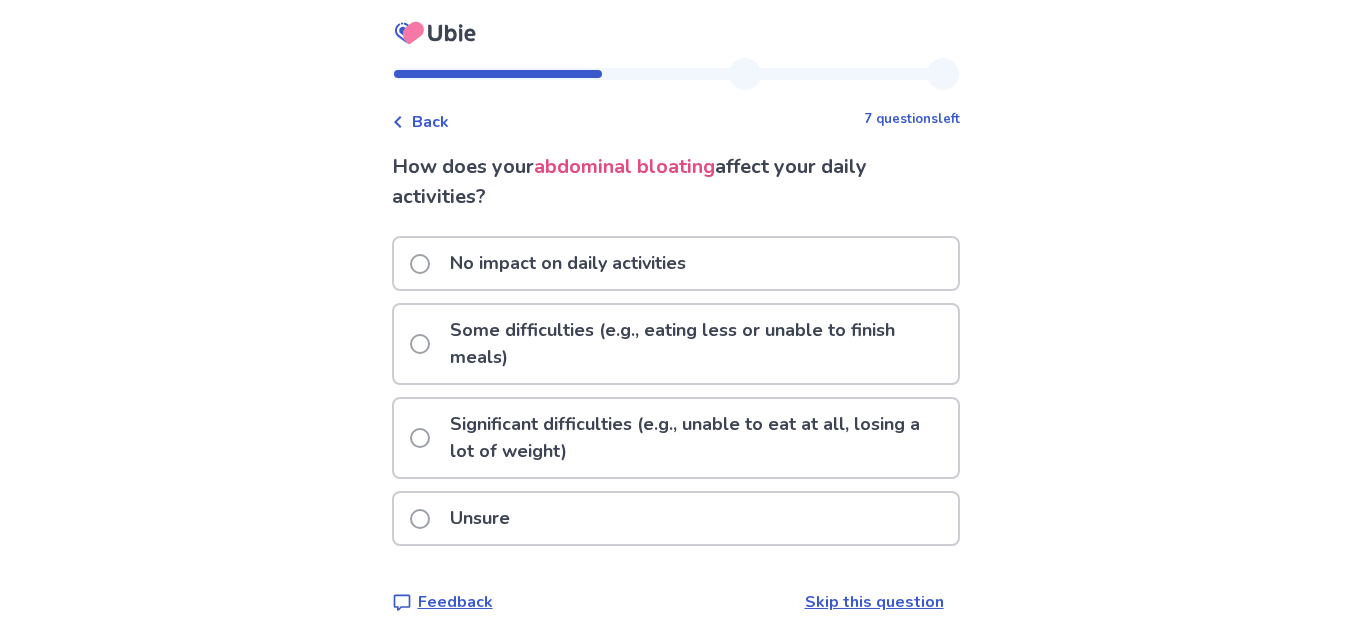 click on "No impact on daily activities" at bounding box center (676, 263) 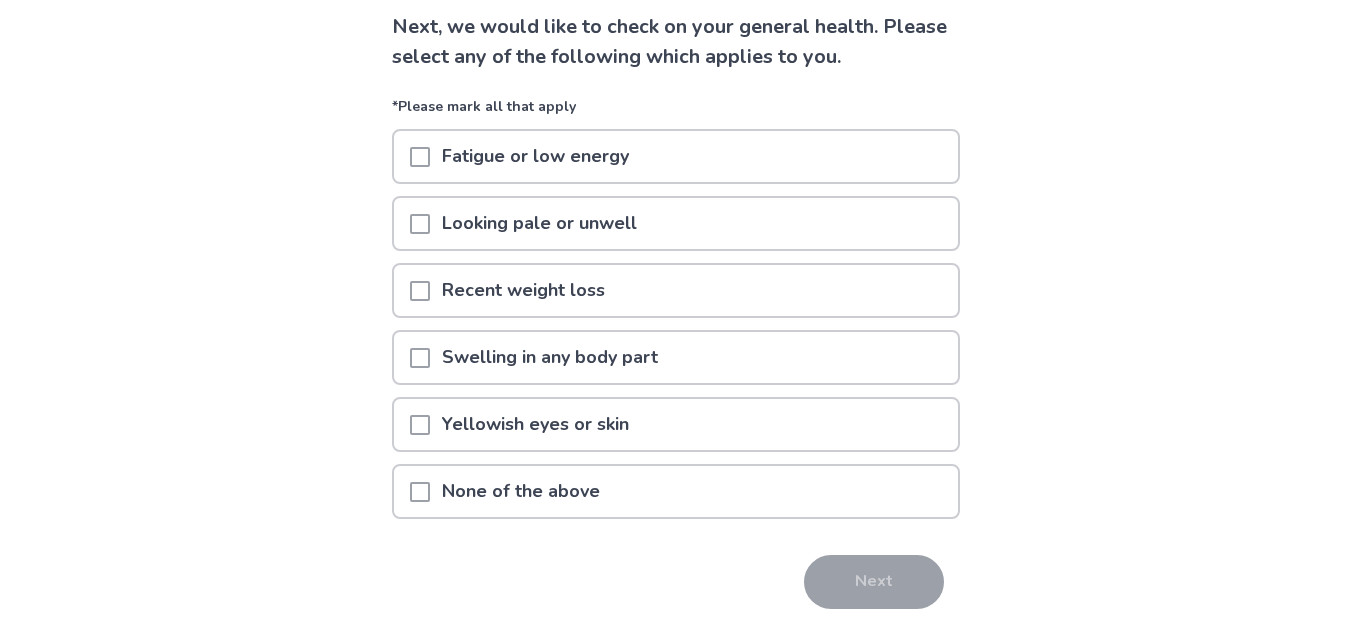 scroll, scrollTop: 143, scrollLeft: 0, axis: vertical 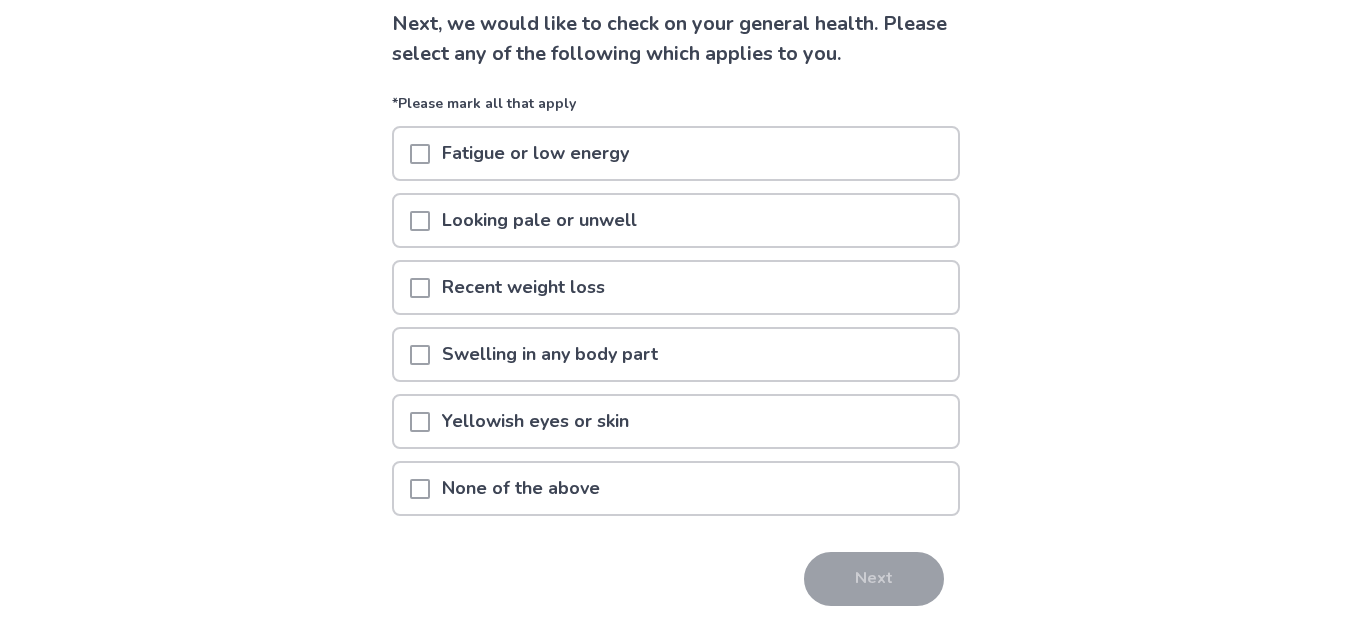 click on "None of the above" at bounding box center [676, 488] 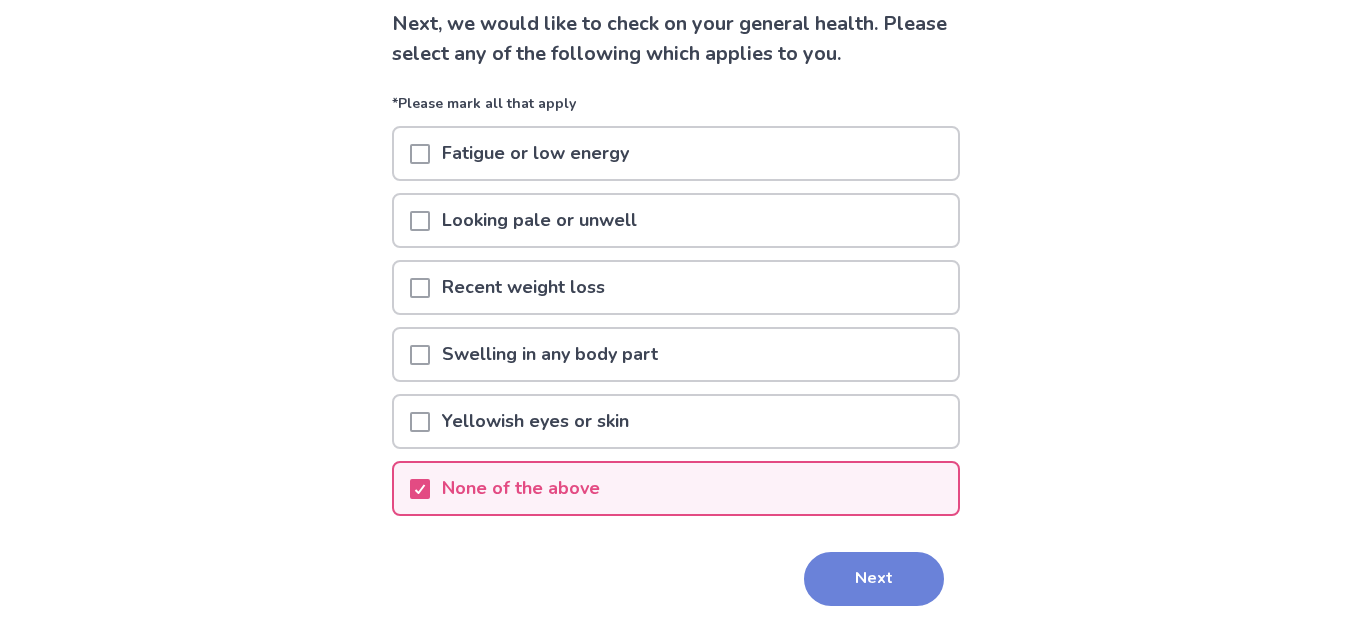 click on "Next" at bounding box center (874, 579) 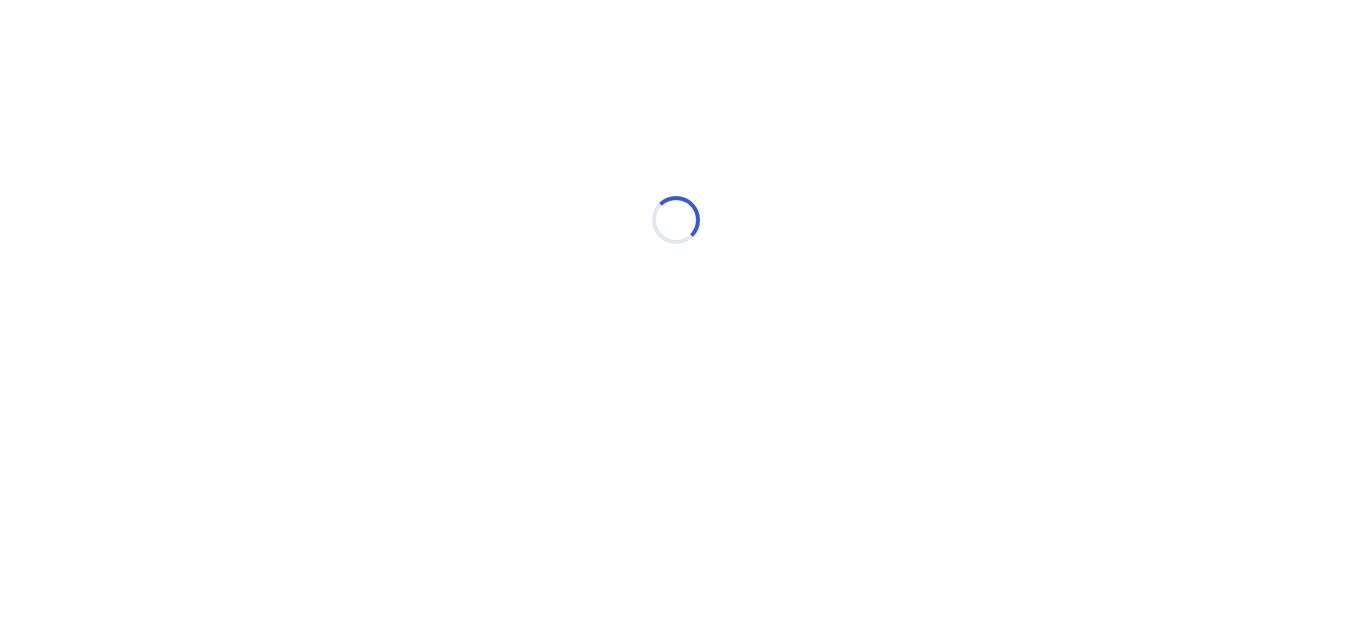 scroll, scrollTop: 0, scrollLeft: 0, axis: both 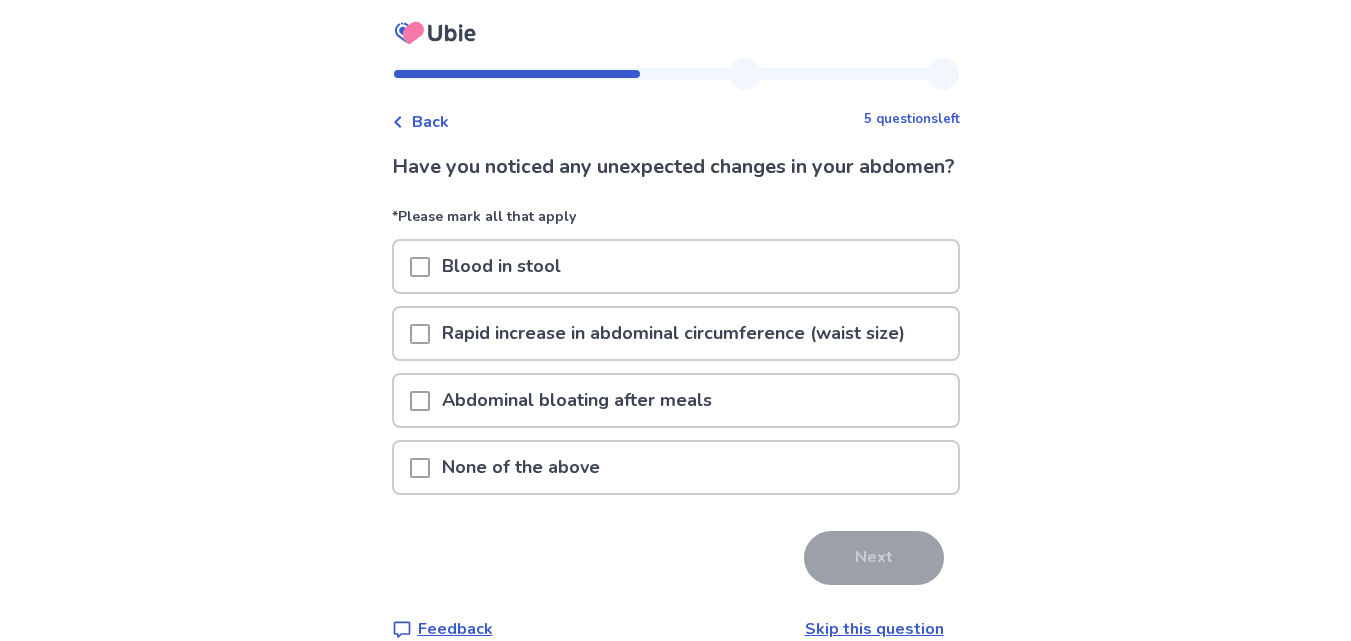 click on "None of the above" at bounding box center [676, 467] 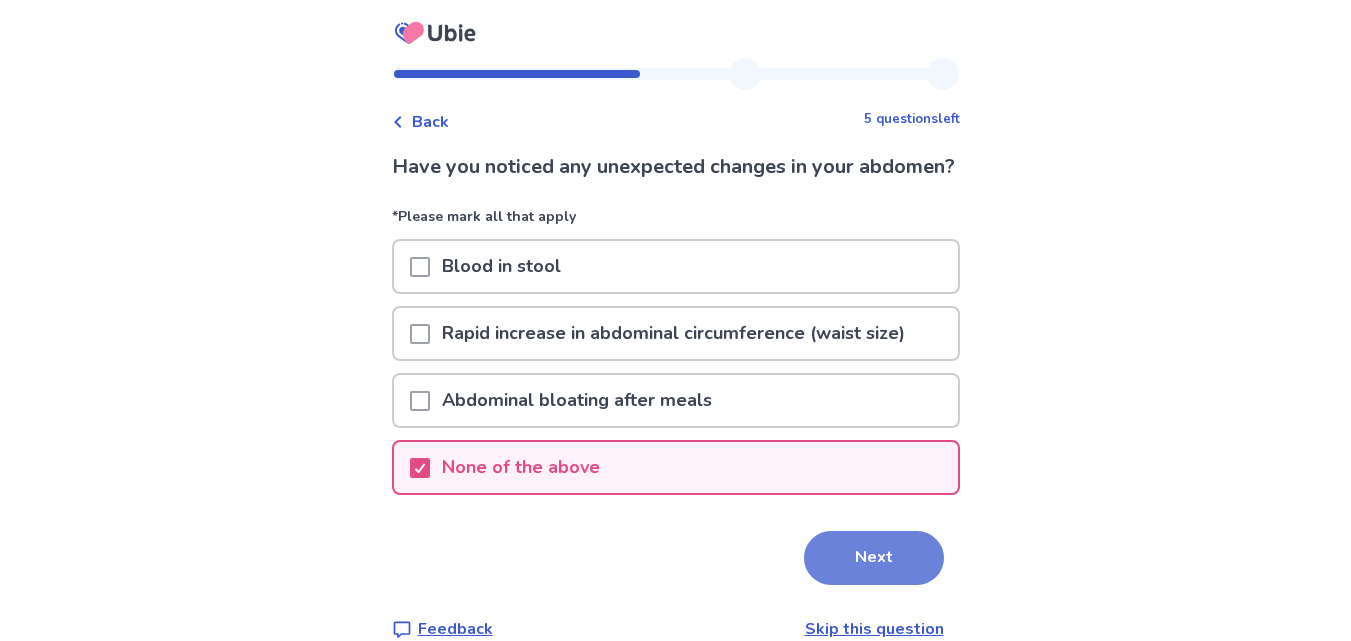 click on "Next" at bounding box center [874, 558] 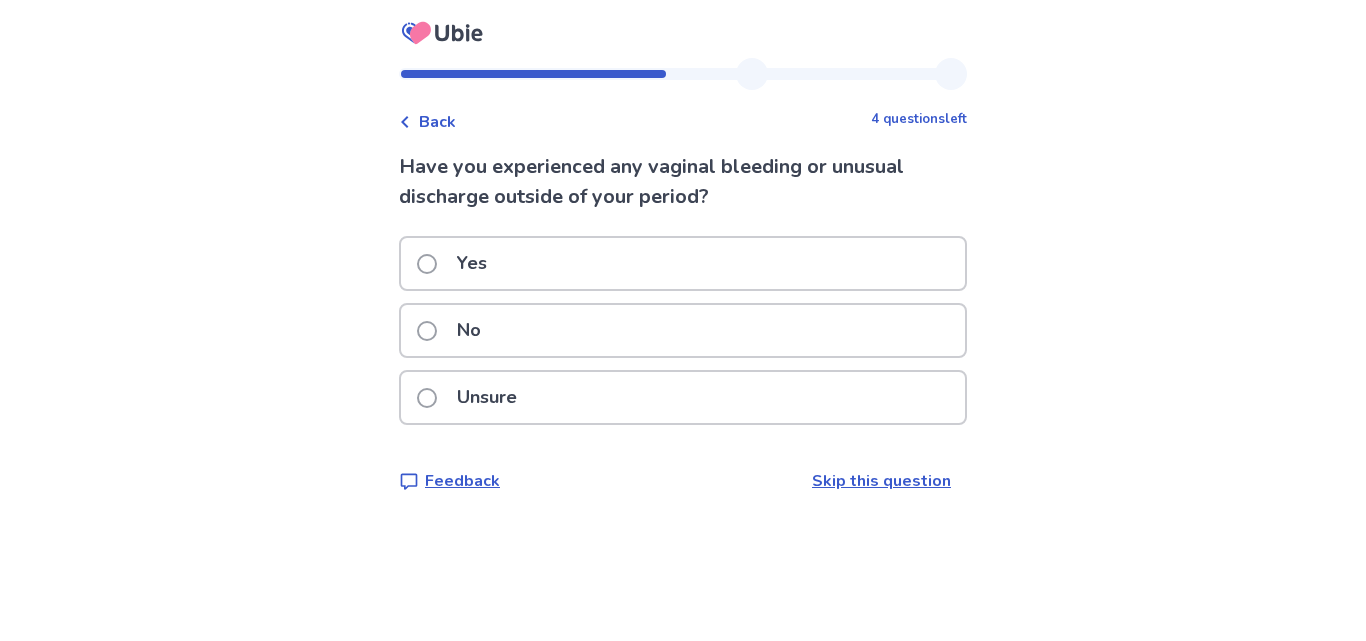 click on "Yes" at bounding box center [683, 263] 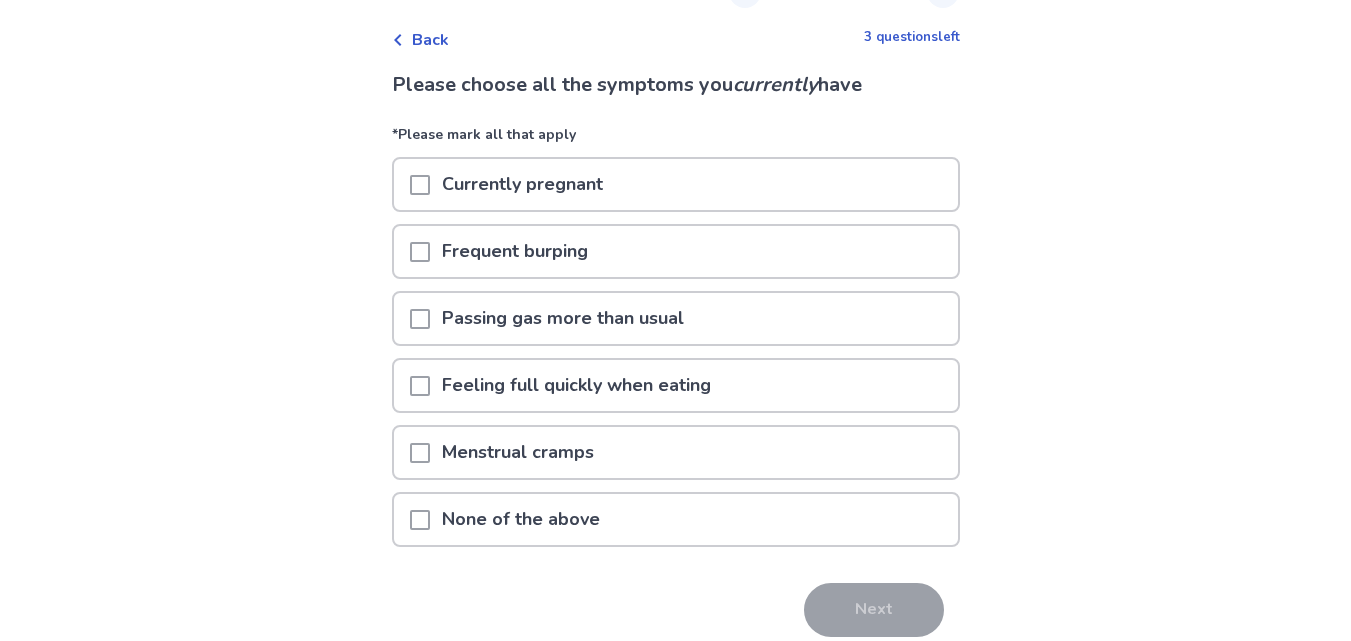 scroll, scrollTop: 83, scrollLeft: 0, axis: vertical 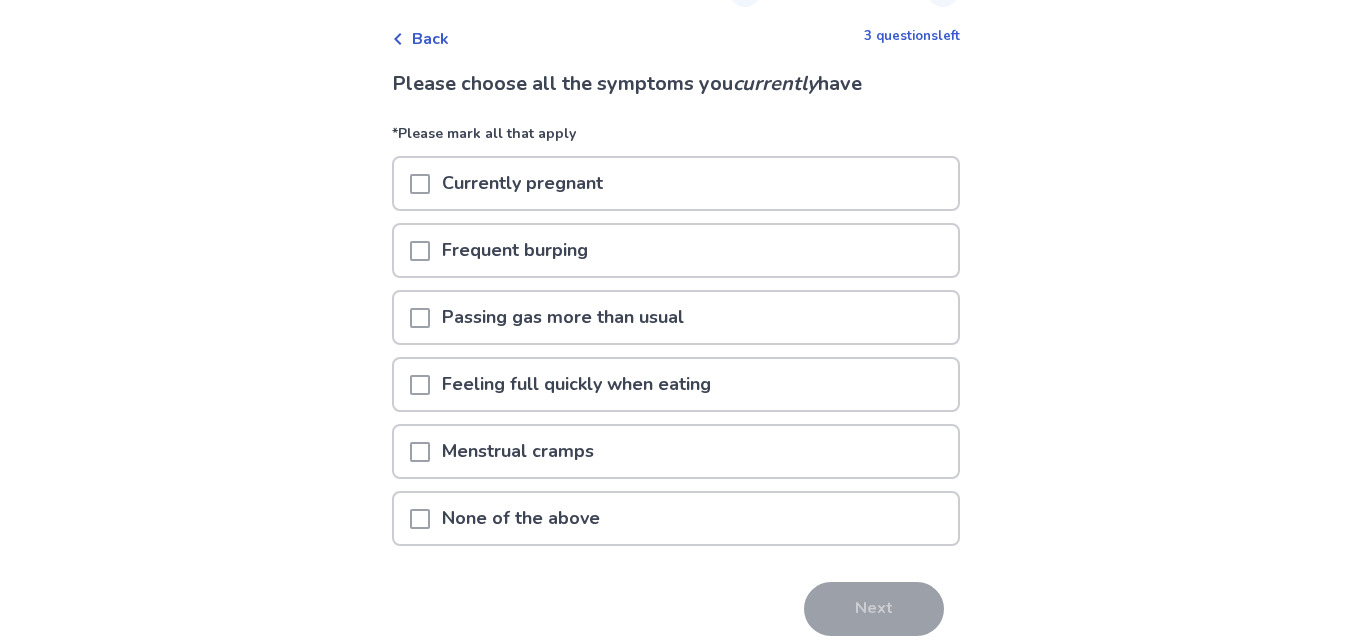 click on "None of the above" at bounding box center (676, 518) 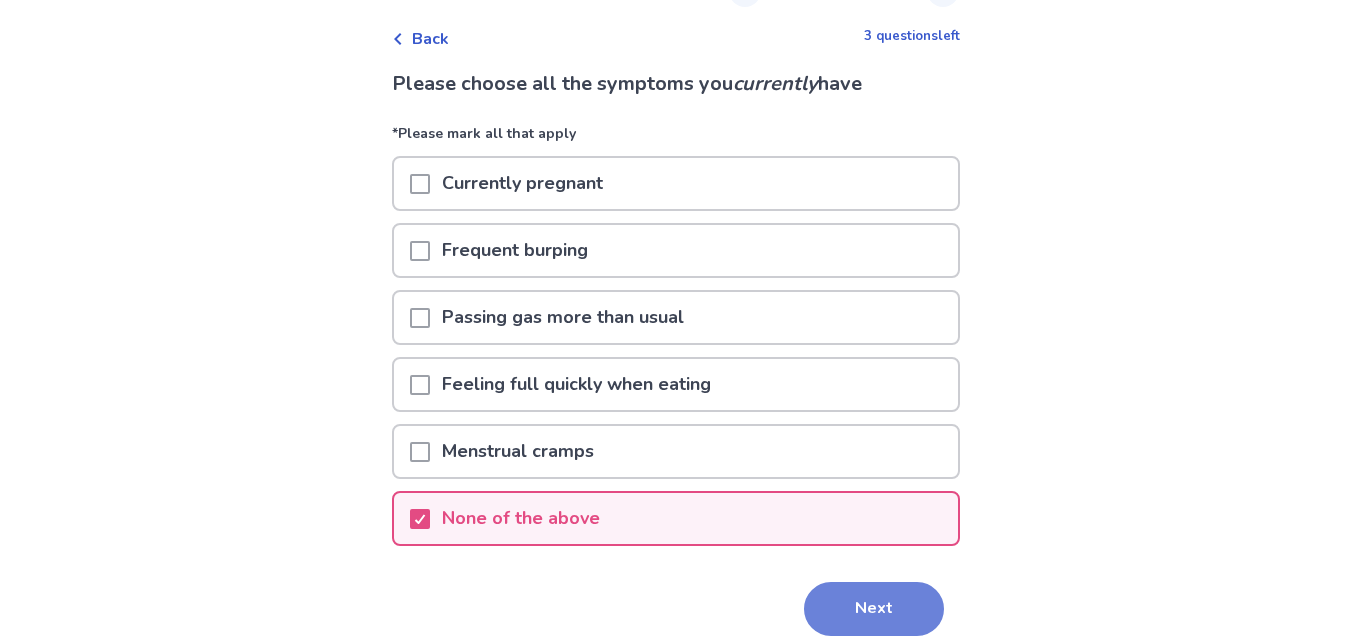 click on "Next" at bounding box center (874, 609) 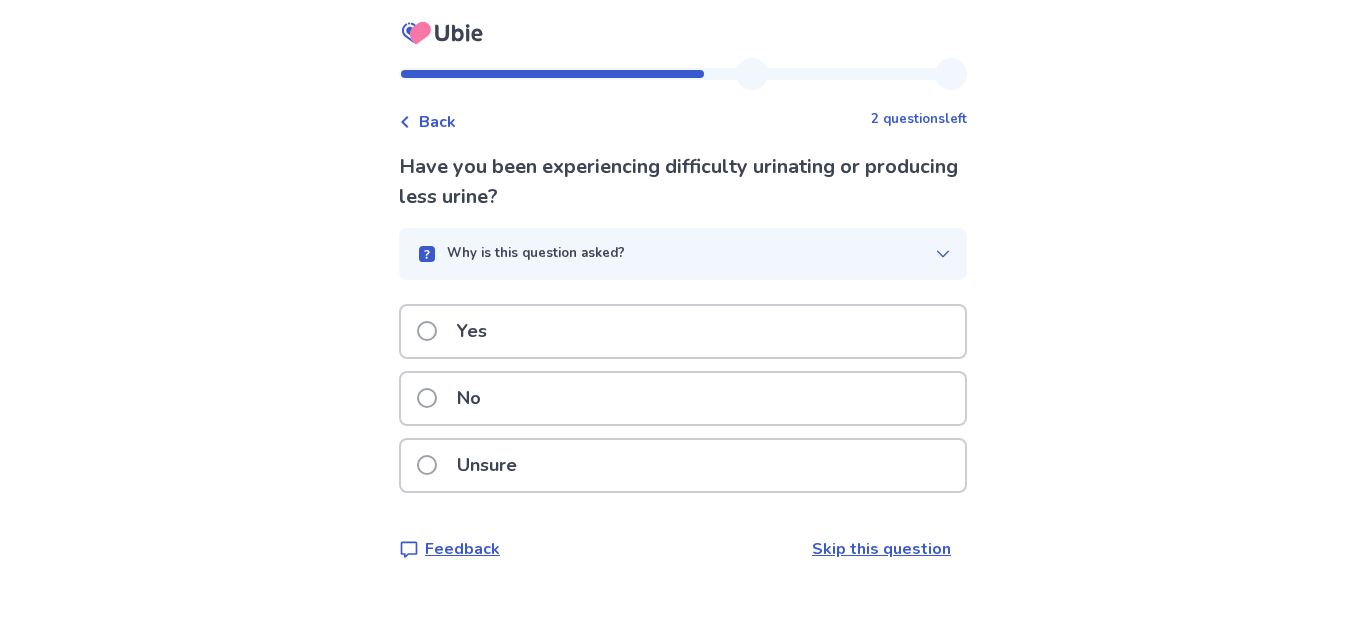 click on "No" at bounding box center (683, 398) 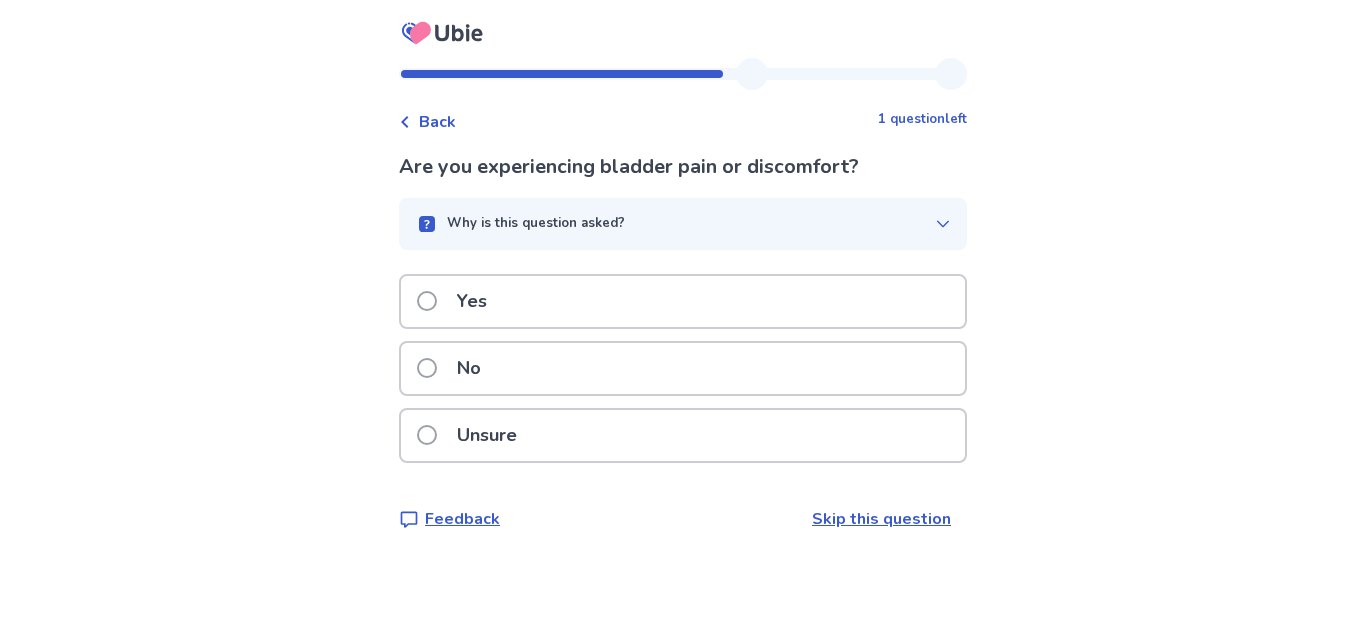 click on "No" at bounding box center (683, 368) 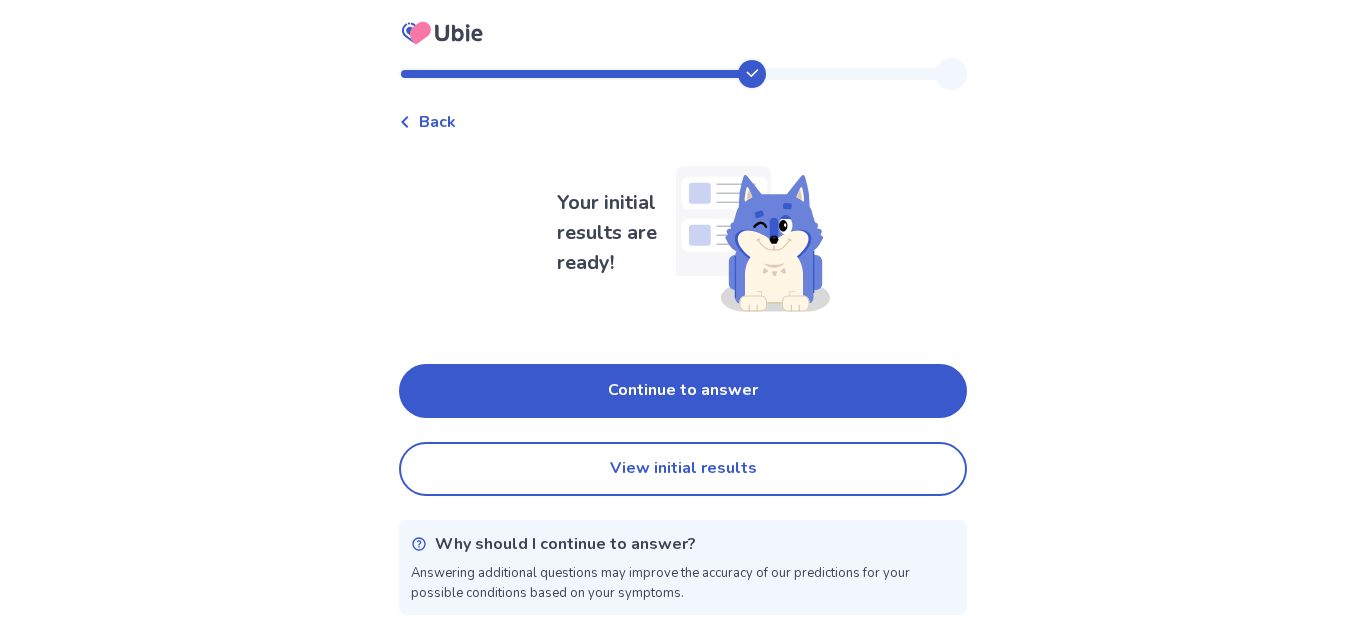 click on "Continue to answer" at bounding box center [683, 391] 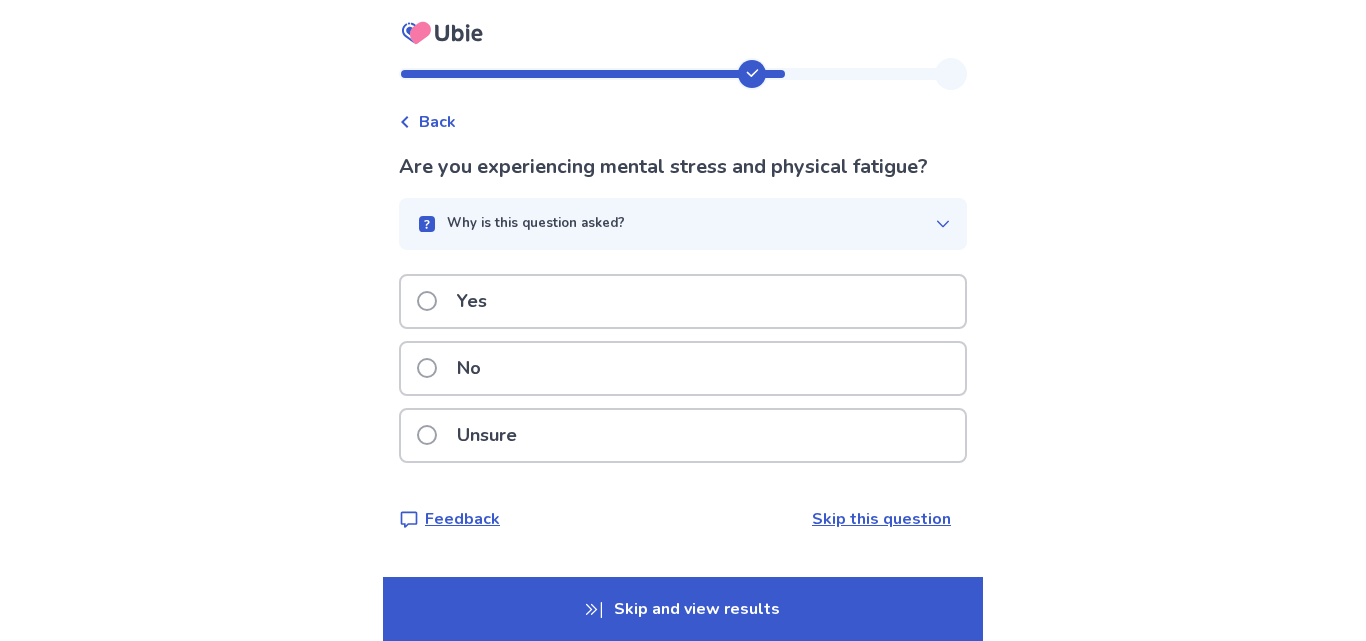 click on "No" at bounding box center (683, 368) 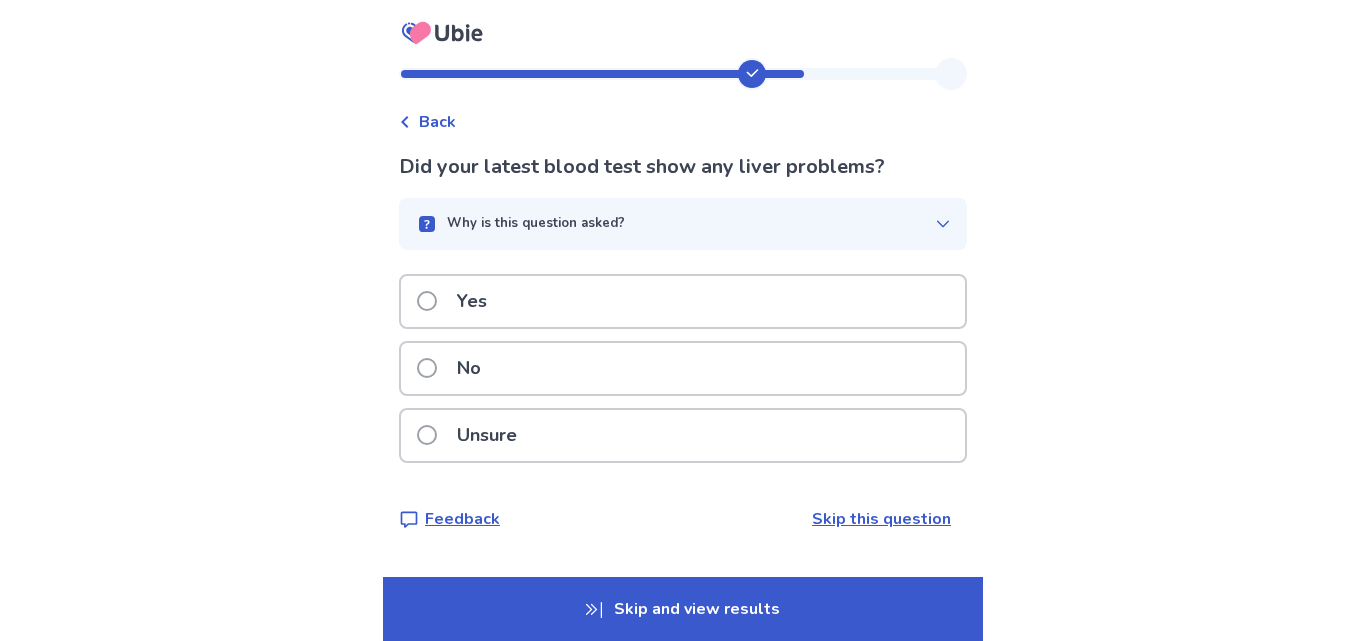 click on "No" at bounding box center (683, 368) 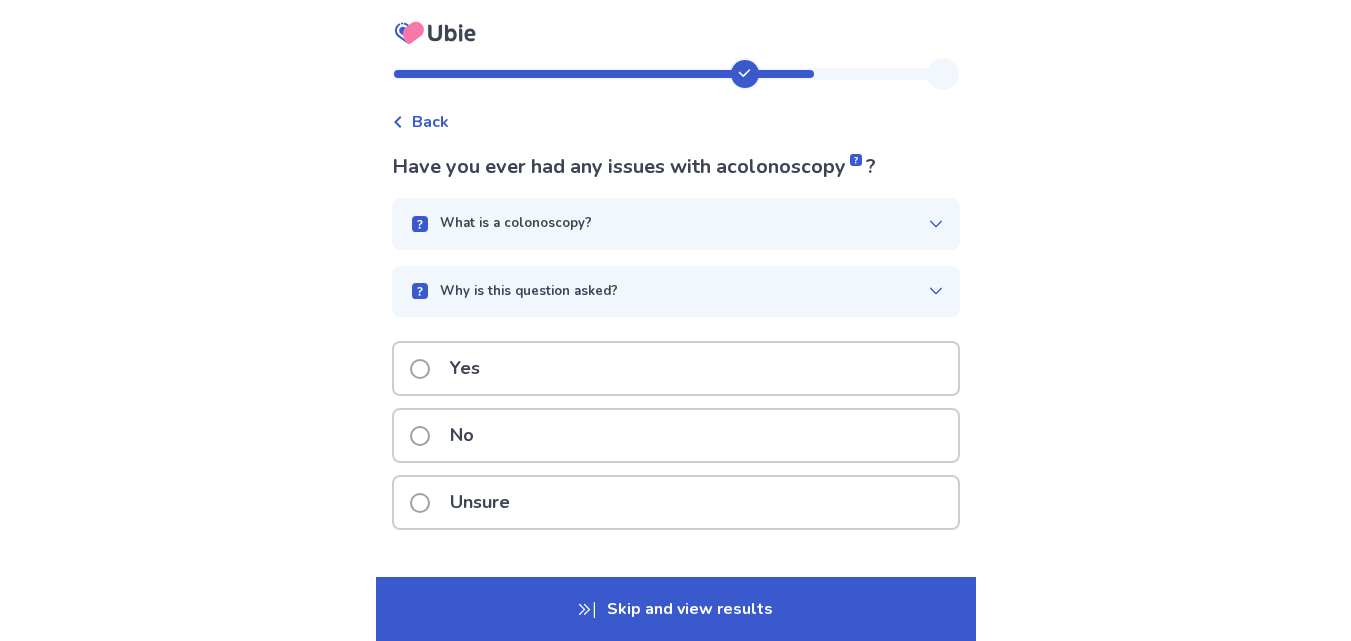 click 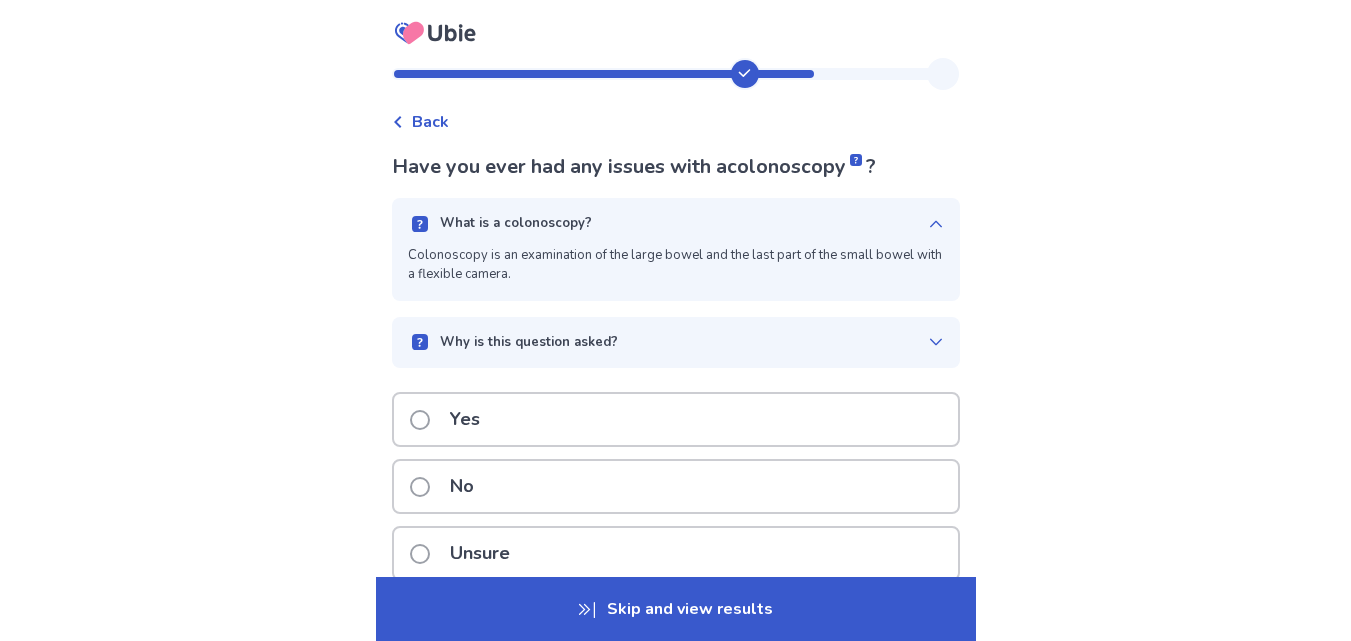 click 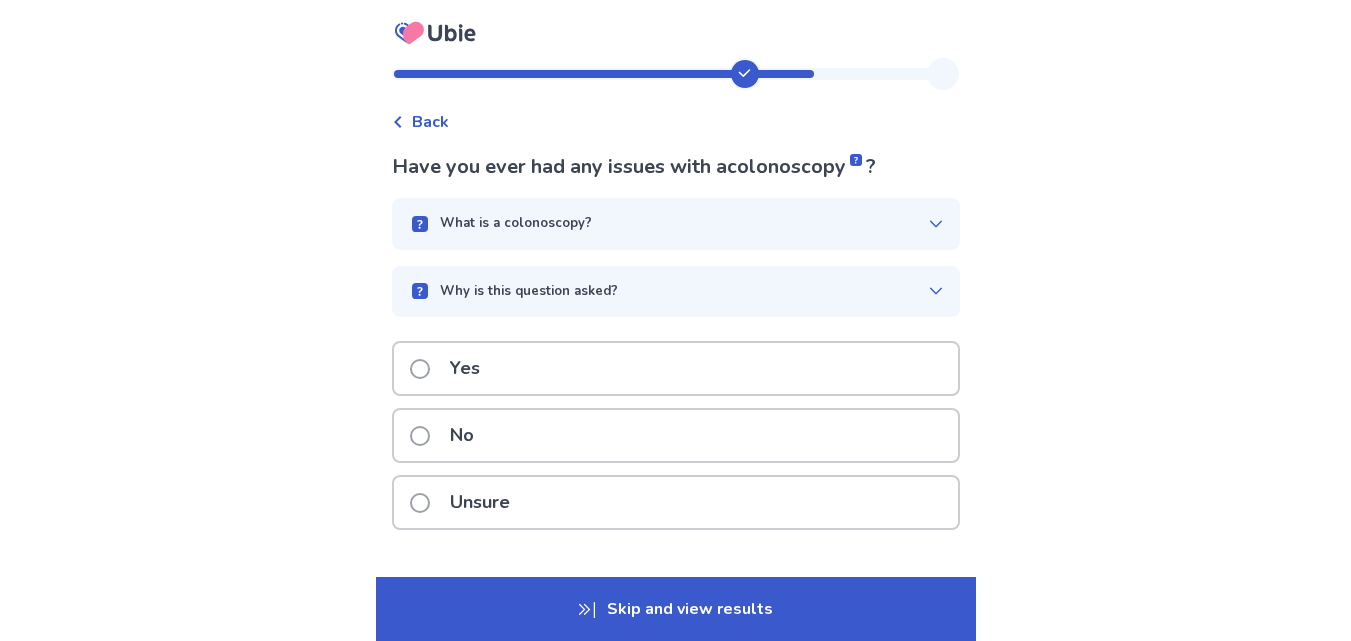 click on "No" at bounding box center [676, 435] 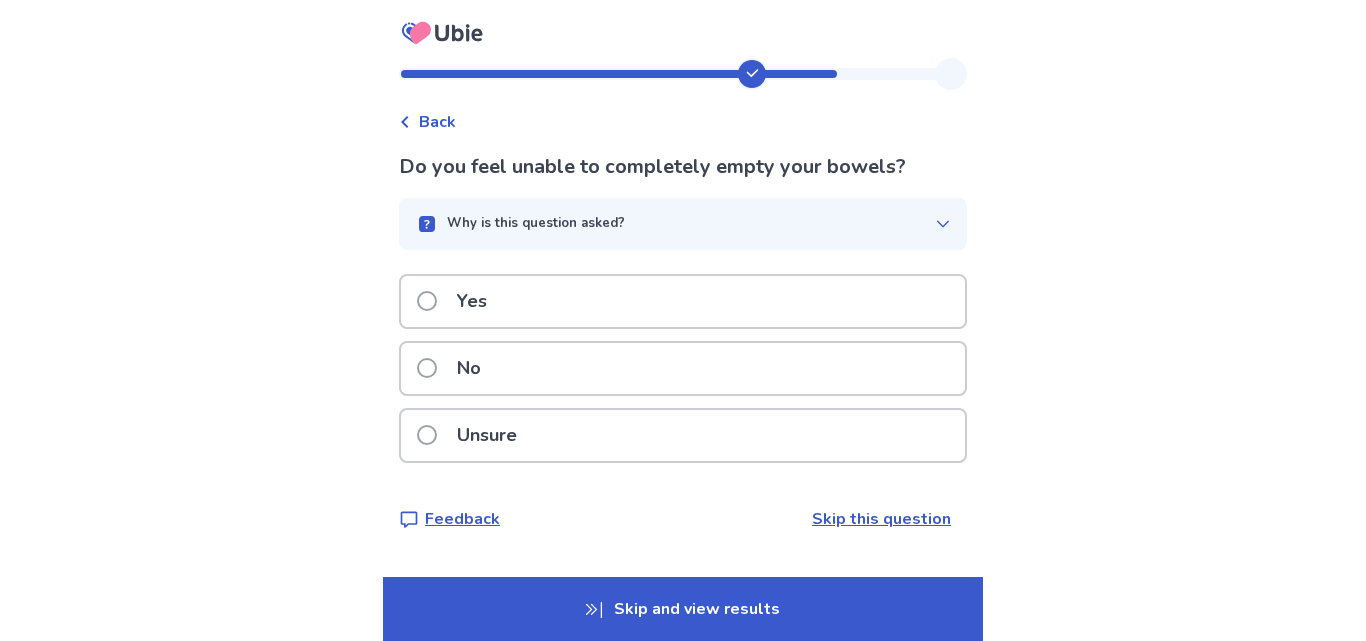 click on "No" at bounding box center [683, 368] 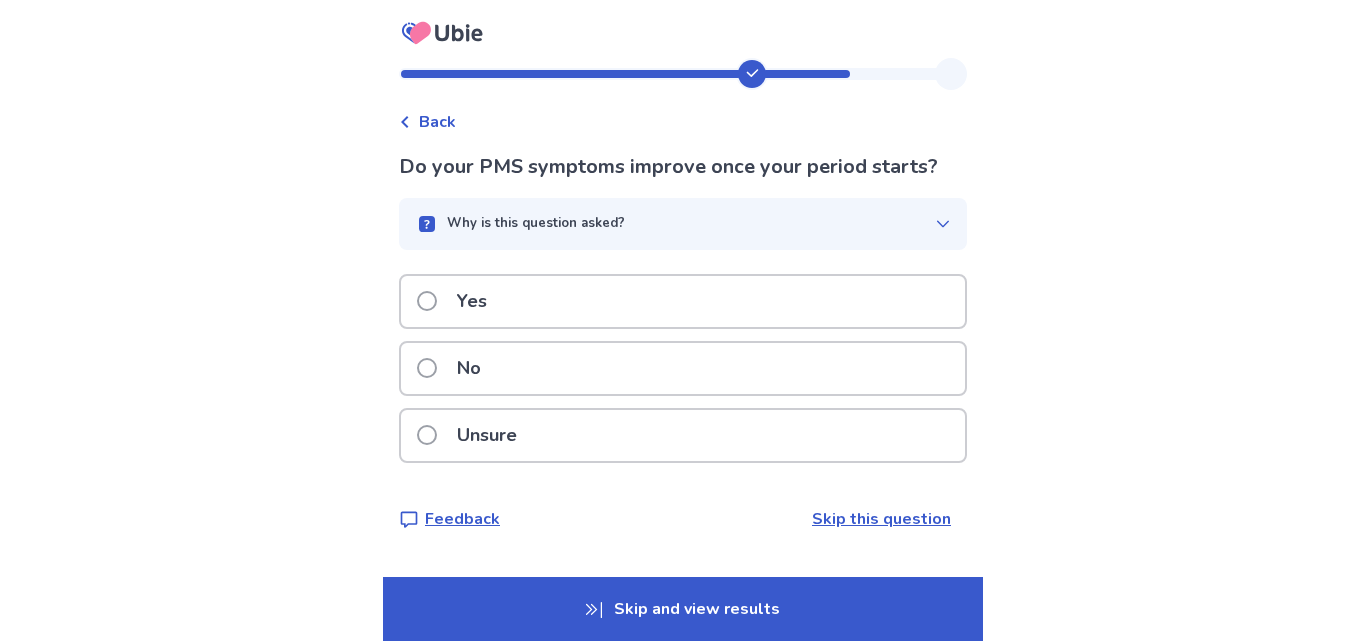 click on "Unsure" at bounding box center [683, 435] 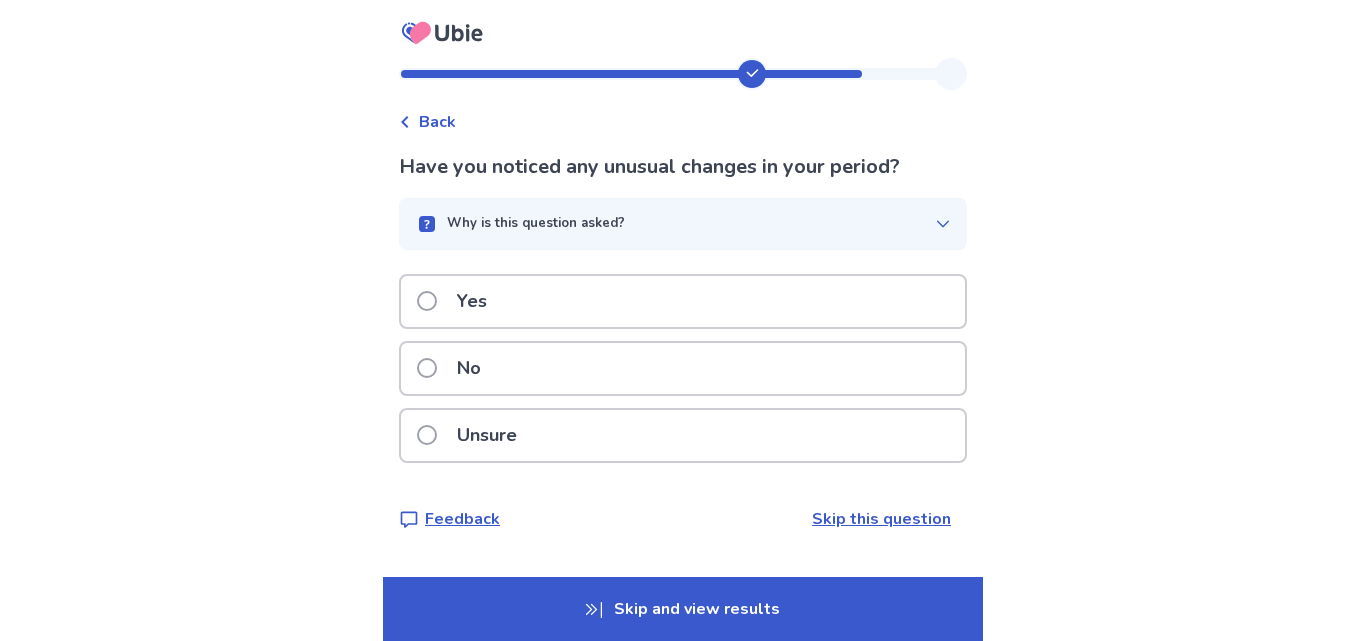 click on "No" at bounding box center (683, 368) 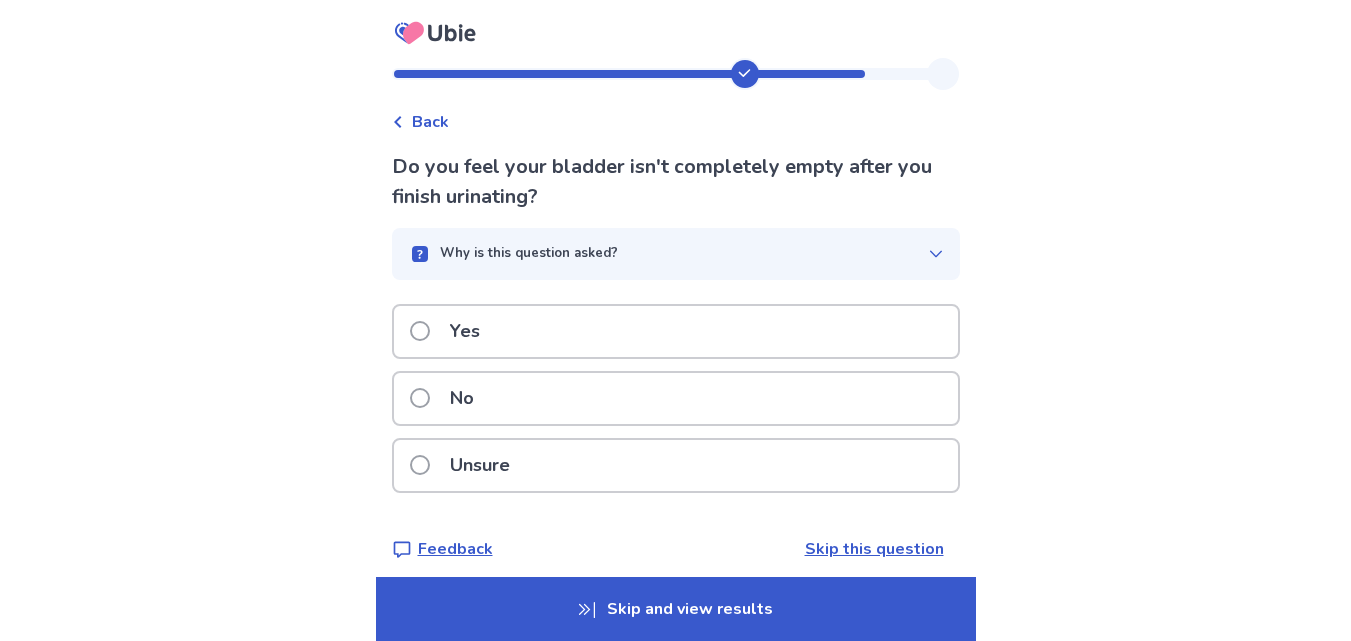 click on "Unsure" at bounding box center (676, 465) 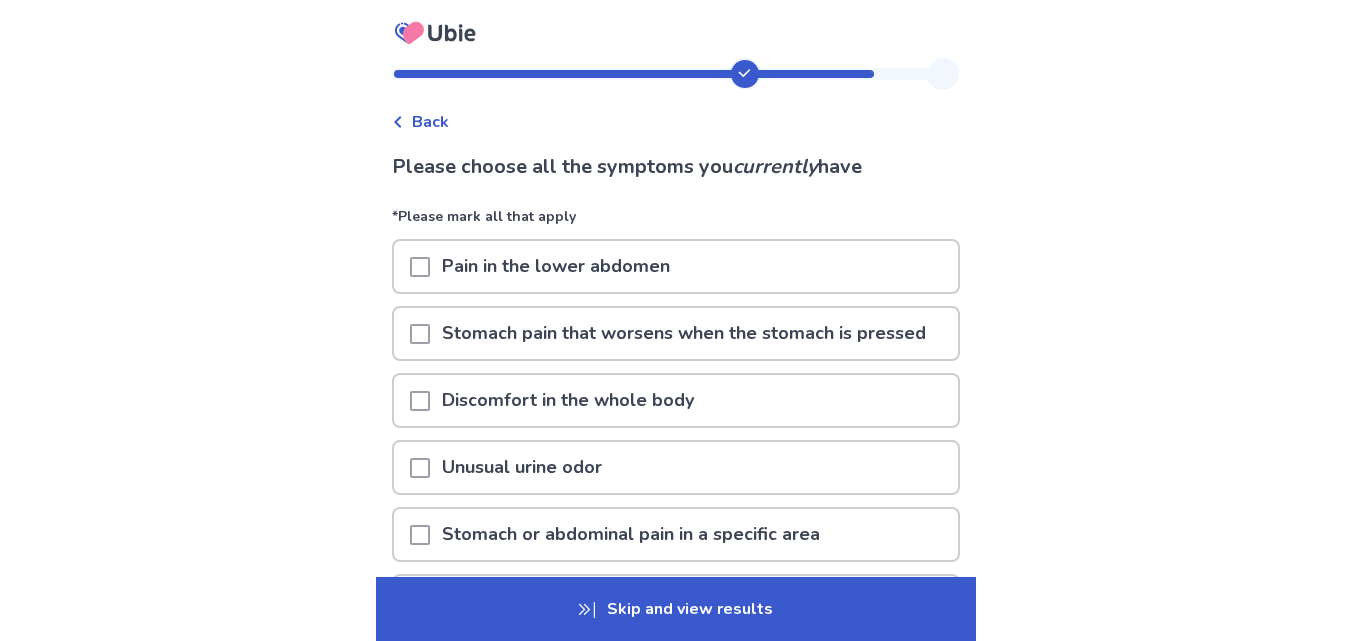 click on "Unusual urine odor" at bounding box center [522, 467] 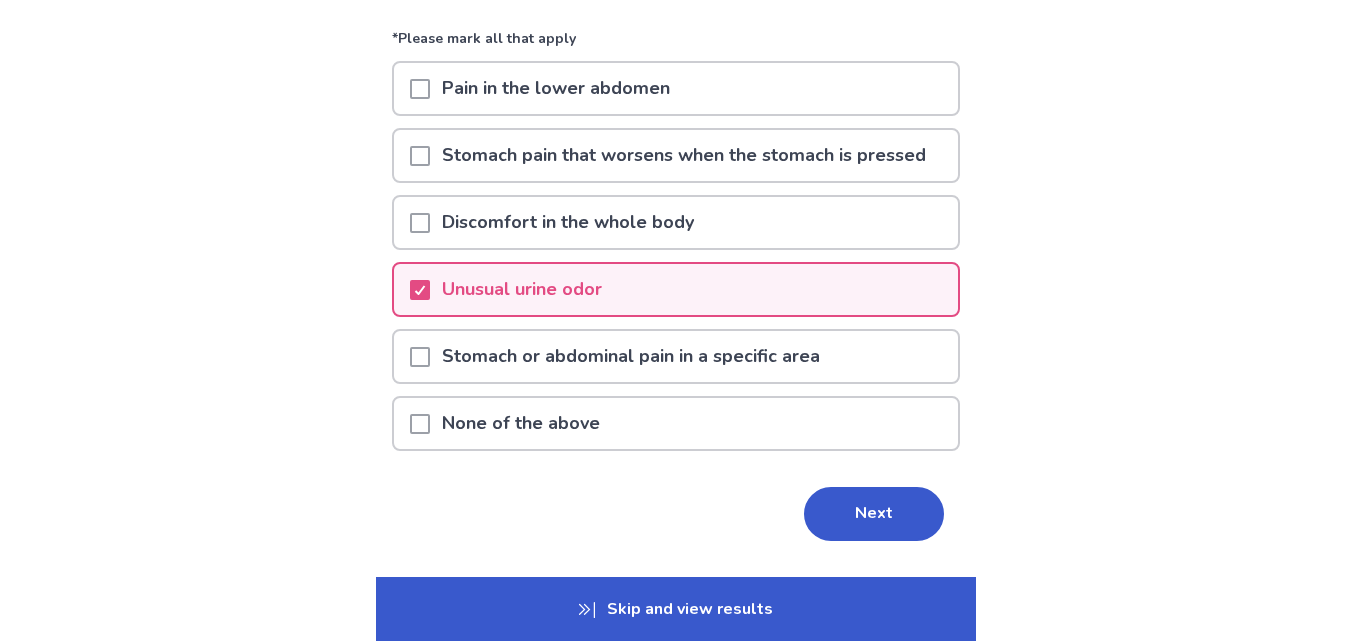 scroll, scrollTop: 177, scrollLeft: 0, axis: vertical 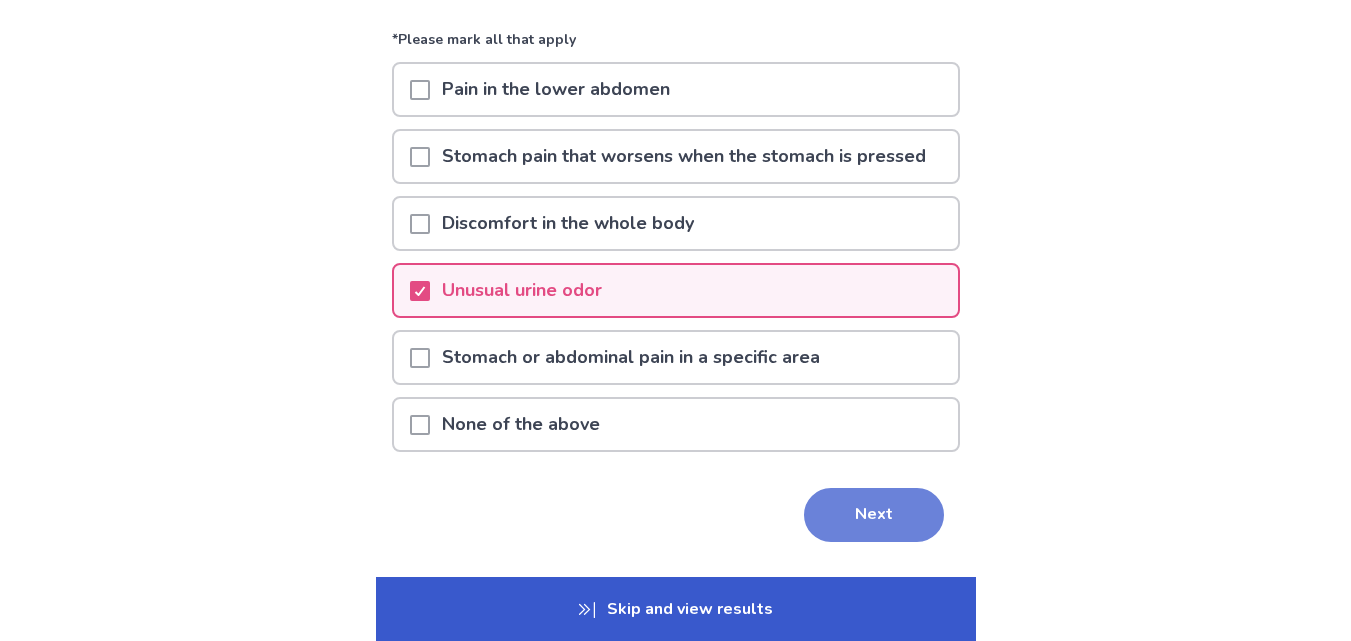 click on "Next" at bounding box center (874, 515) 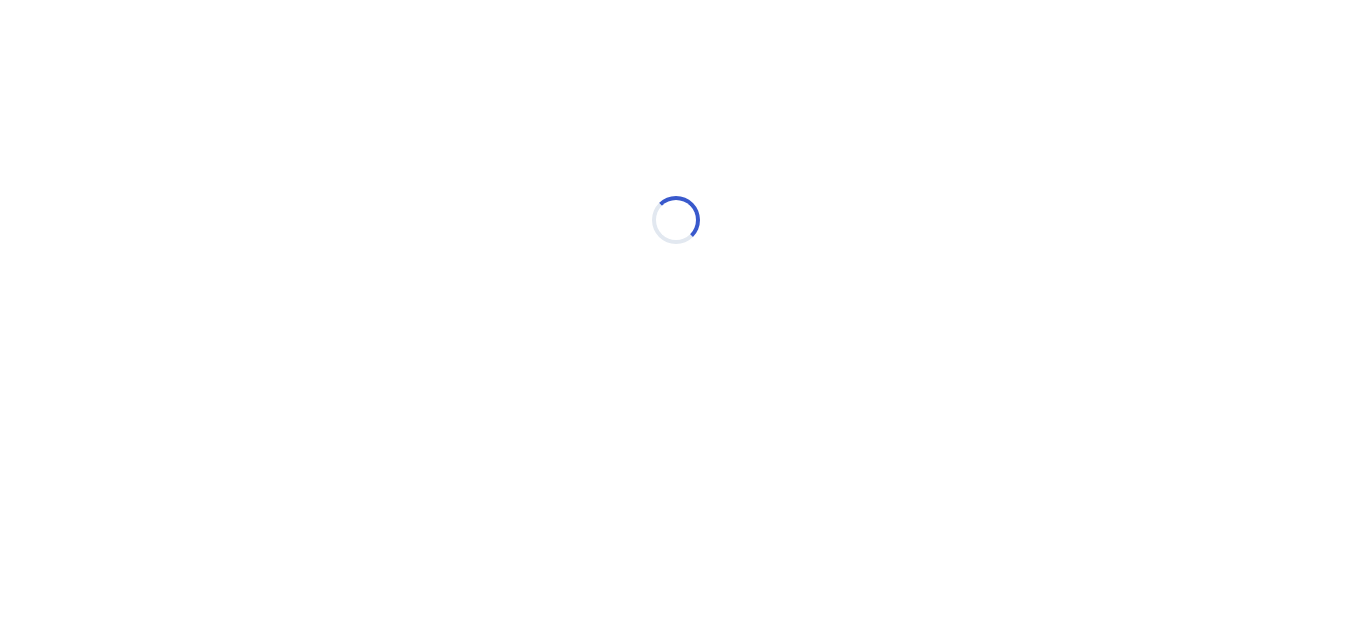 scroll, scrollTop: 0, scrollLeft: 0, axis: both 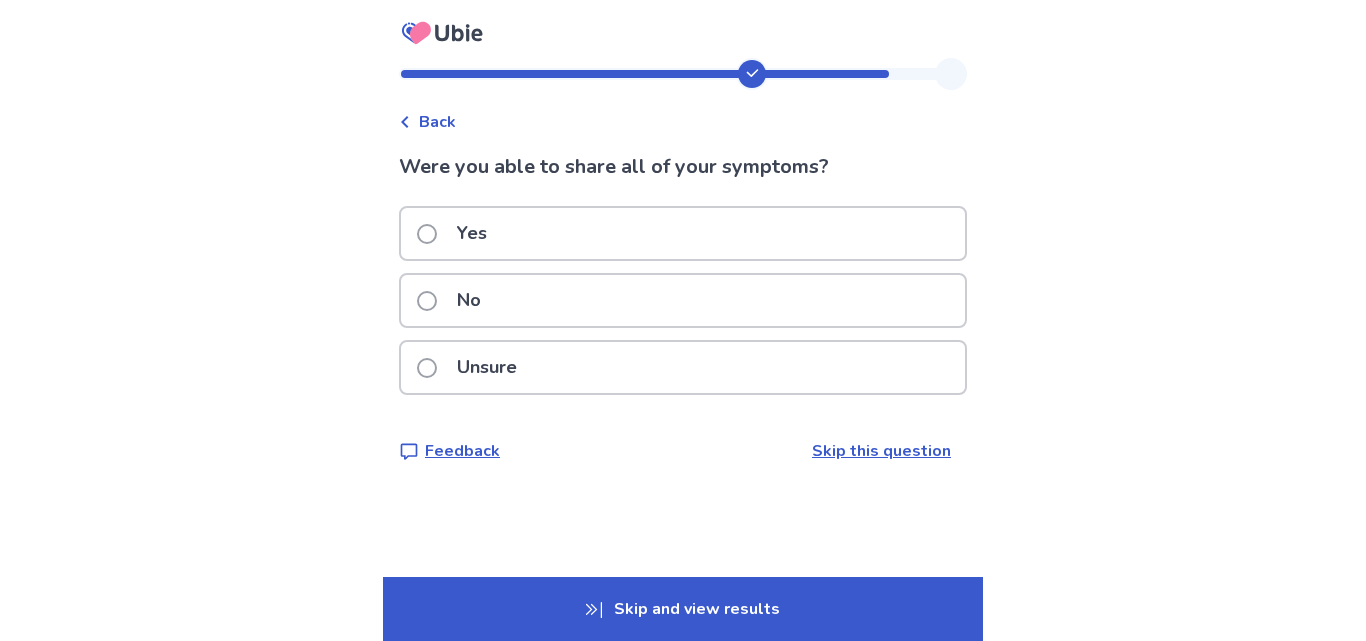 click on "Yes" at bounding box center [683, 233] 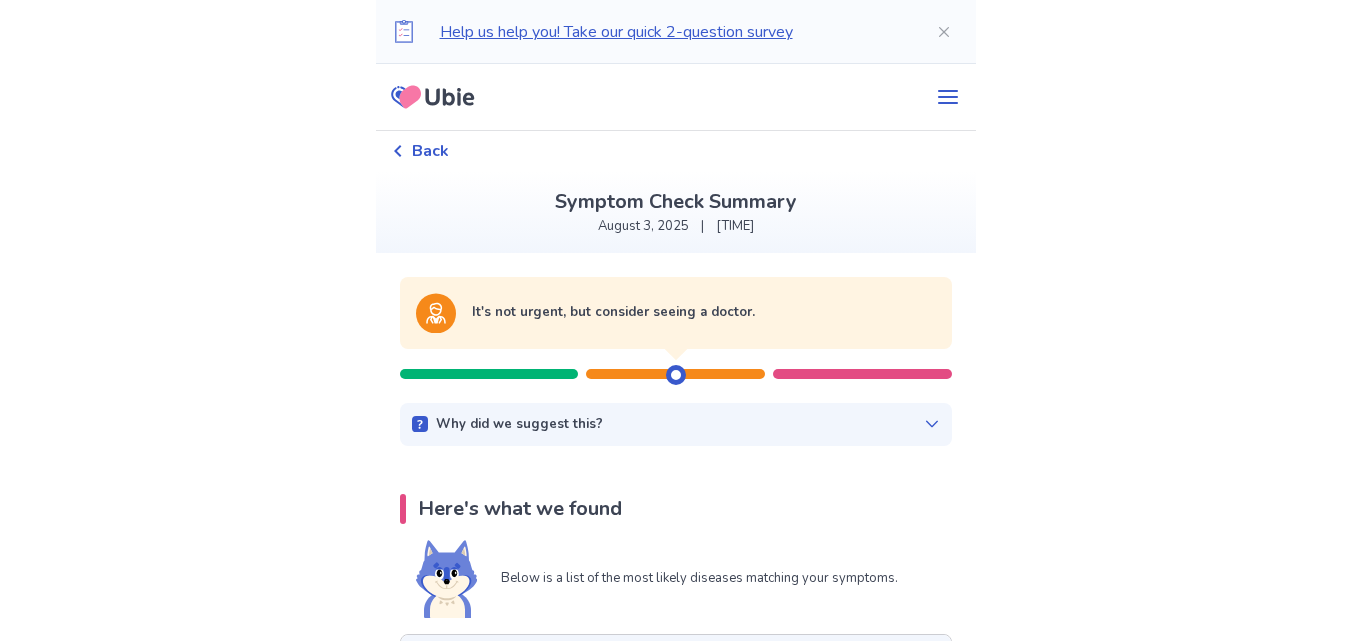 click 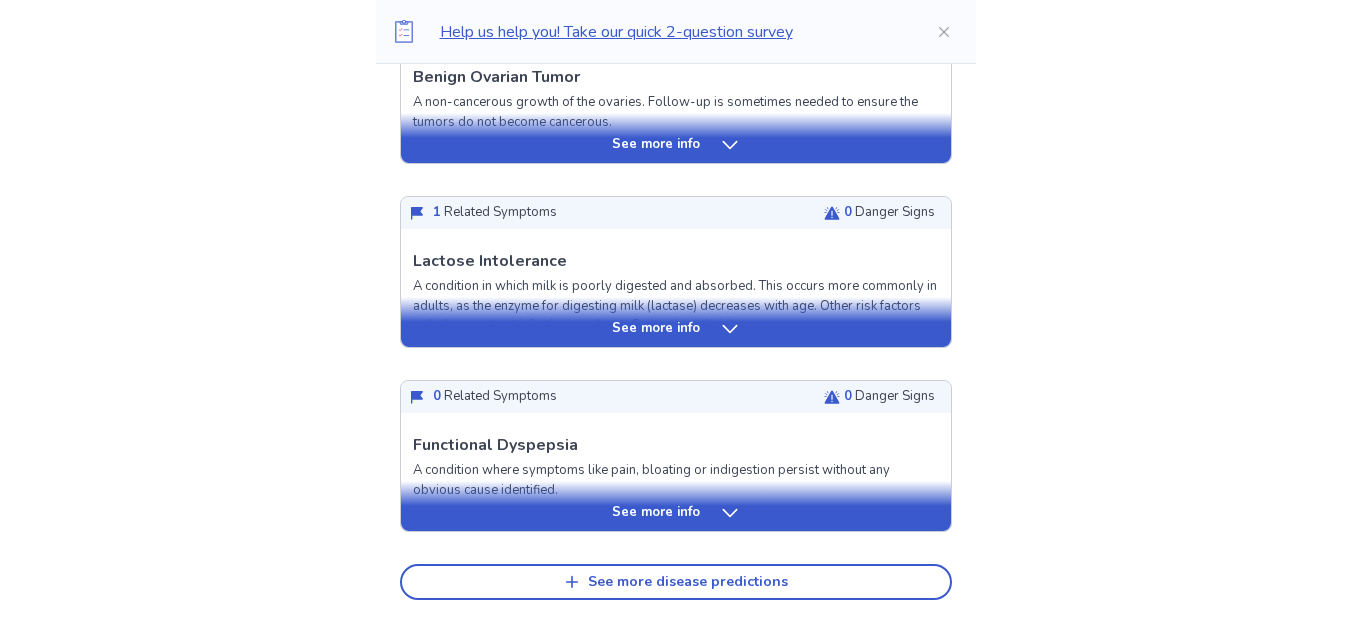 scroll, scrollTop: 983, scrollLeft: 0, axis: vertical 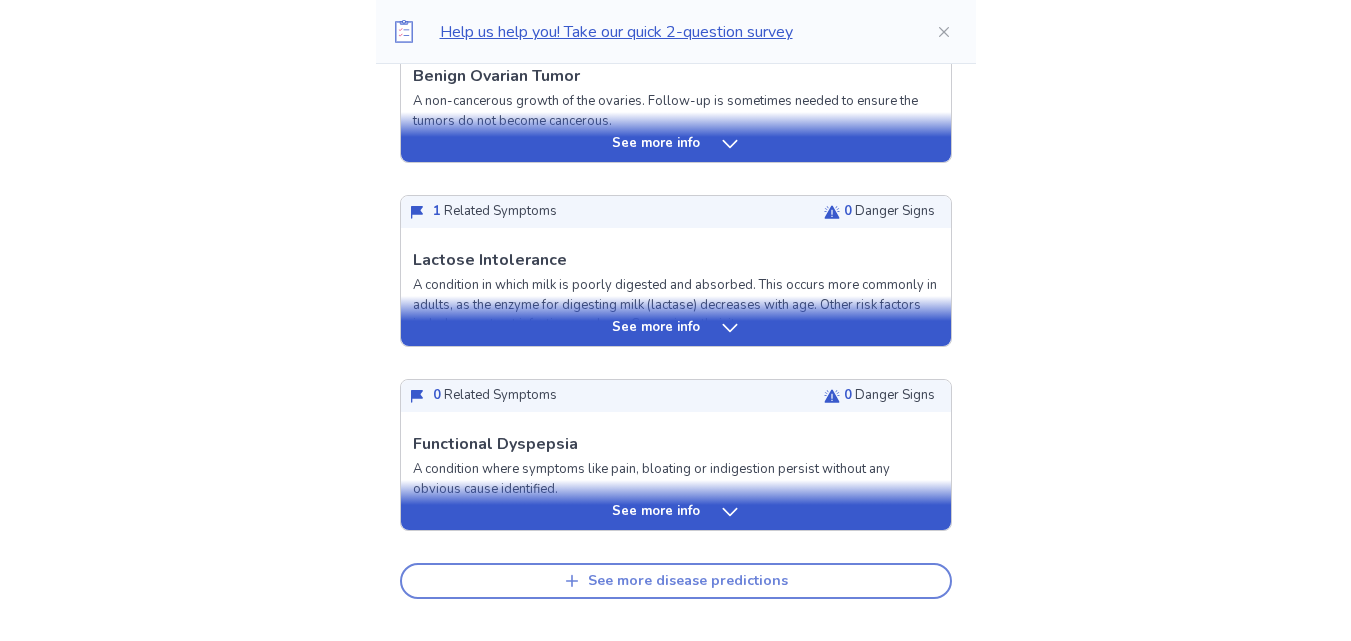 click on "See more disease predictions" at bounding box center [676, 581] 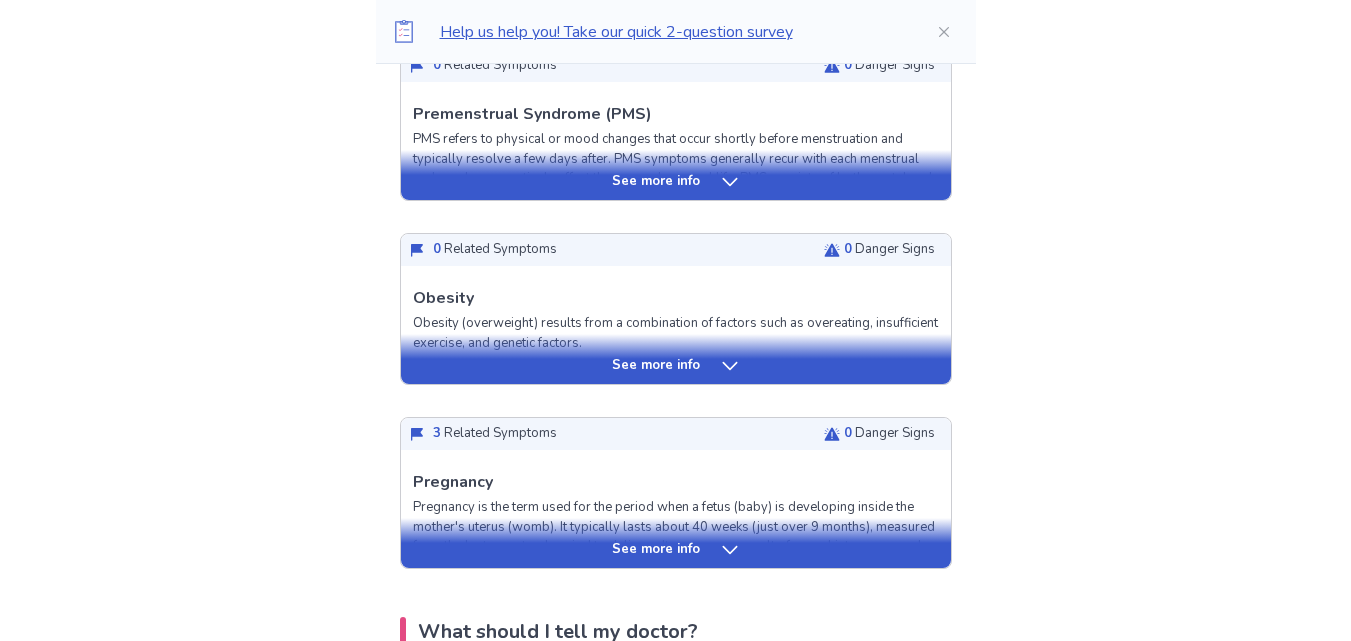 scroll, scrollTop: 1501, scrollLeft: 0, axis: vertical 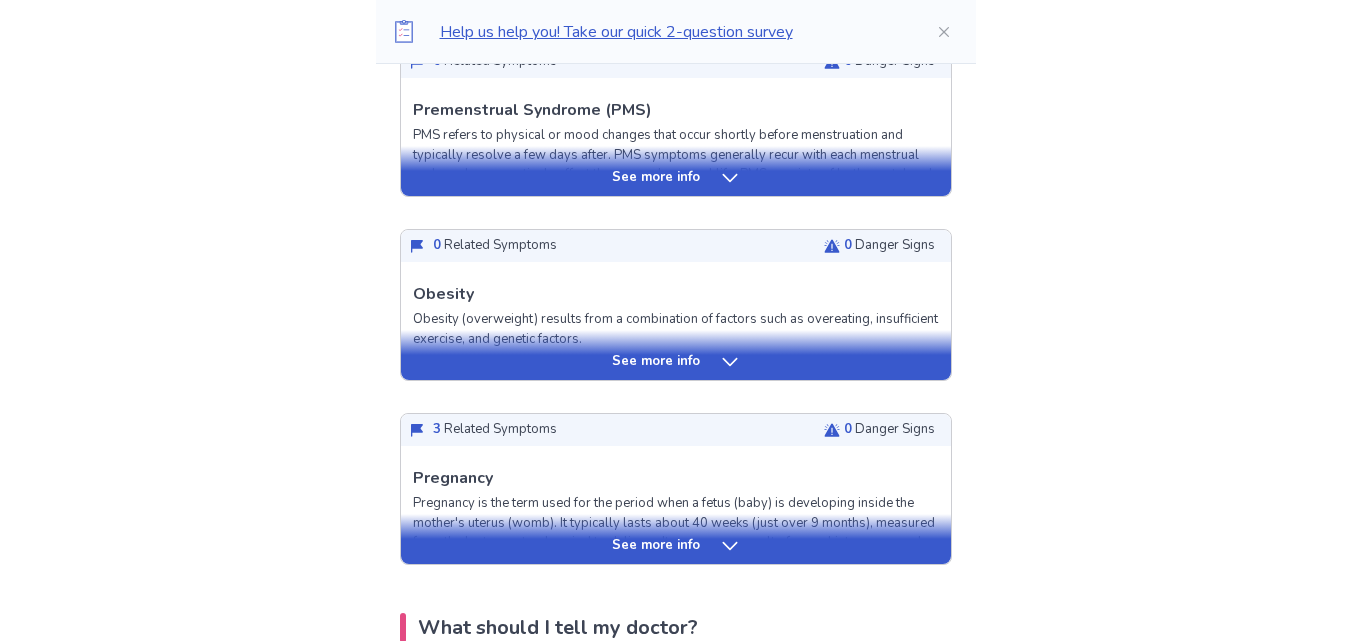 click on "See more info" at bounding box center [656, 546] 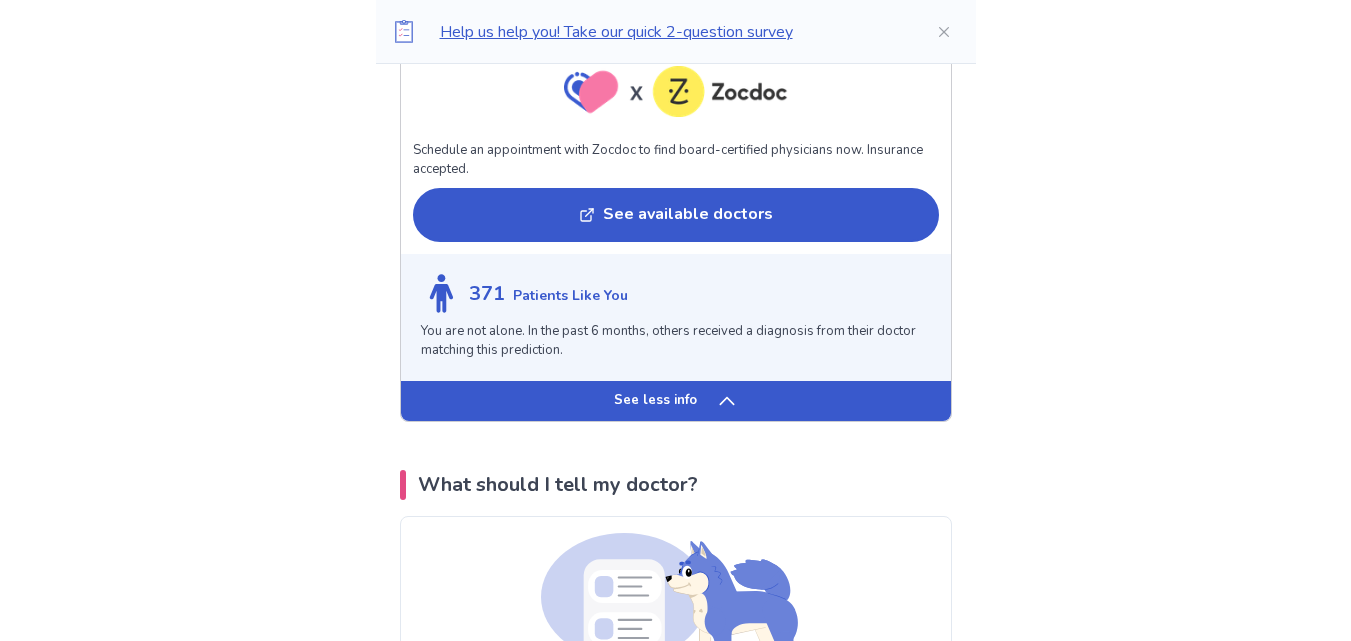 scroll, scrollTop: 3183, scrollLeft: 0, axis: vertical 